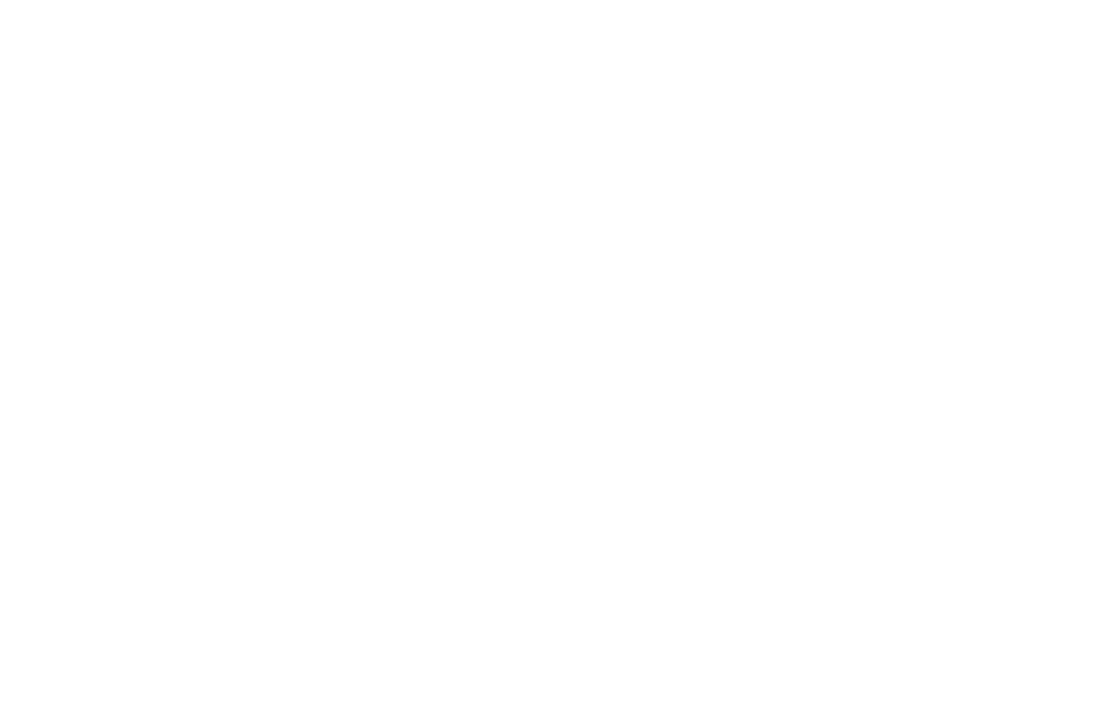 scroll, scrollTop: 0, scrollLeft: 0, axis: both 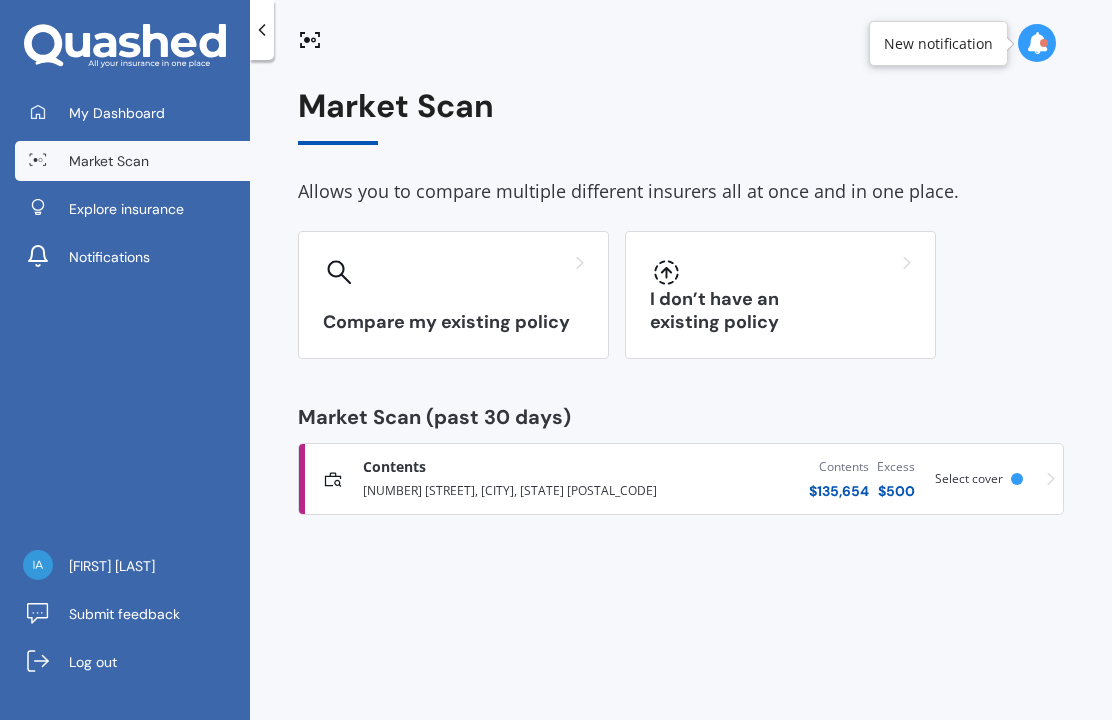 click on "Compare my existing policy" at bounding box center (453, 295) 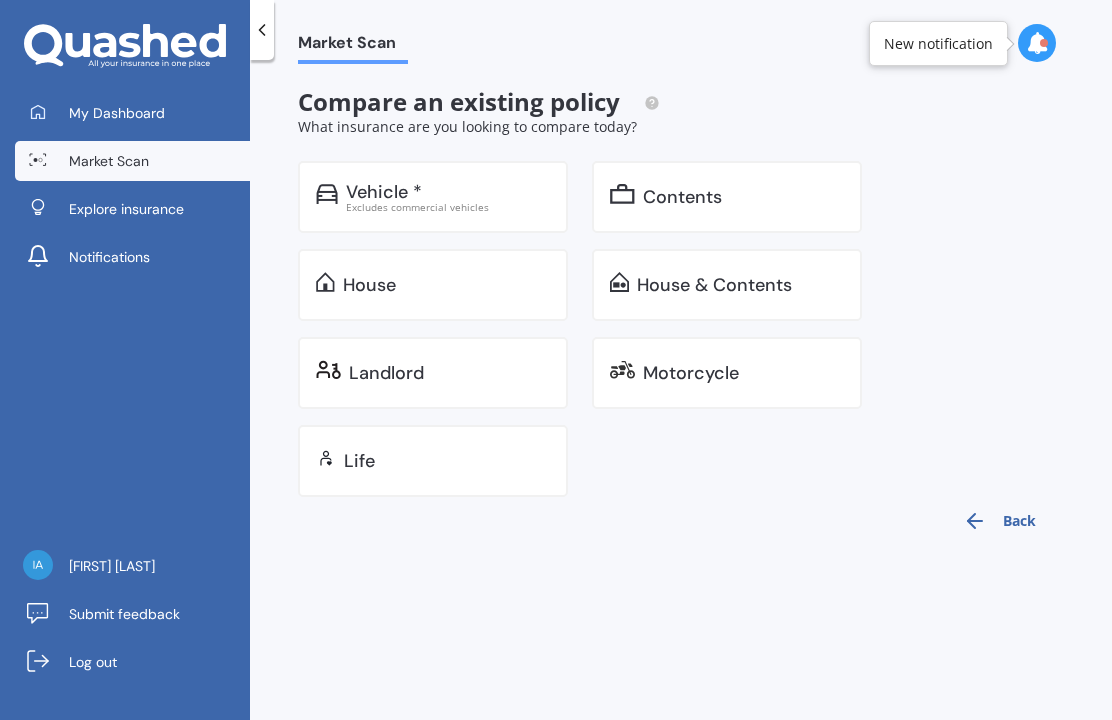 click on "Motorcycle" at bounding box center (384, 192) 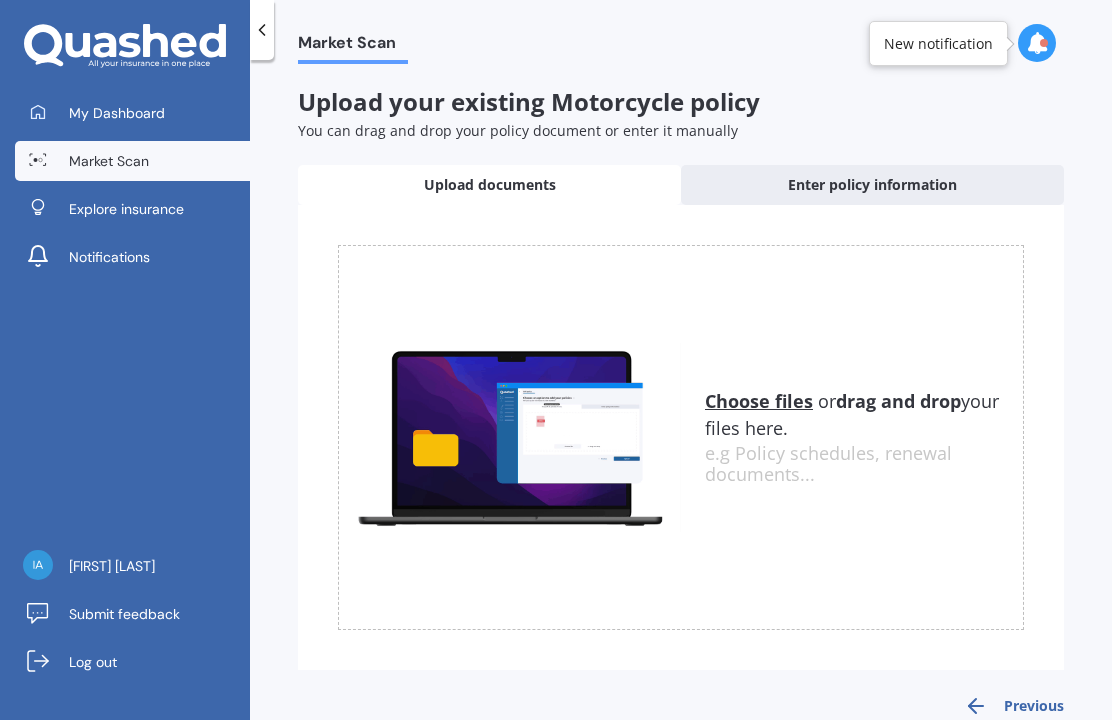 click on "Enter policy information" at bounding box center [490, 185] 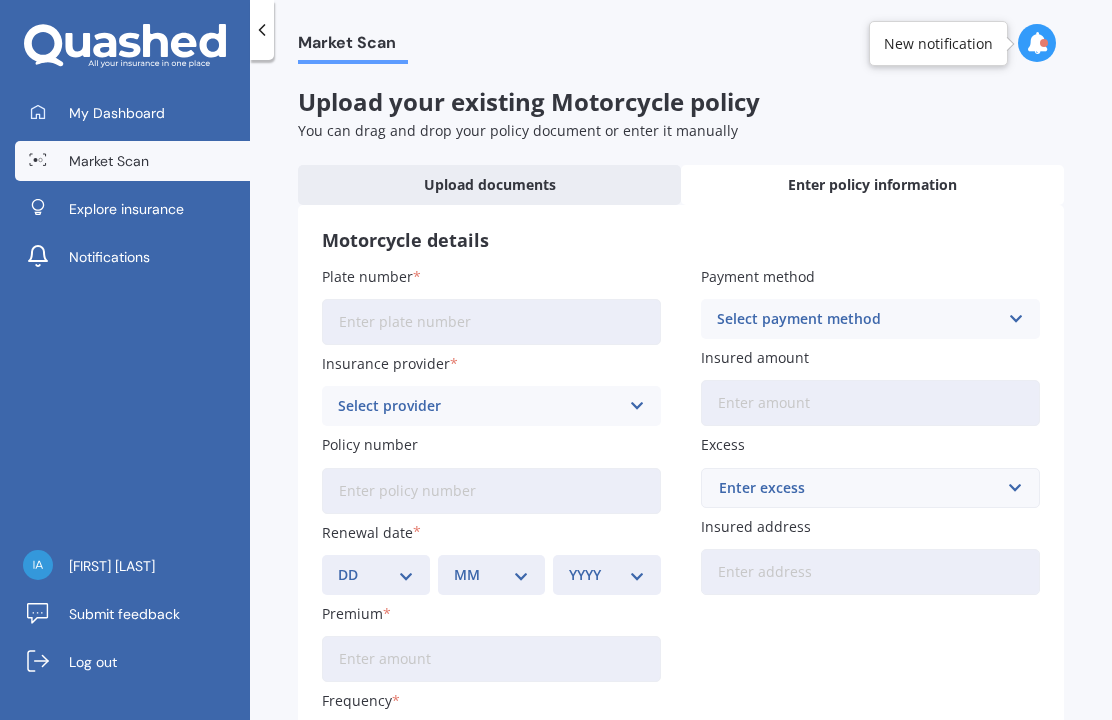 click on "Plate number" at bounding box center [491, 322] 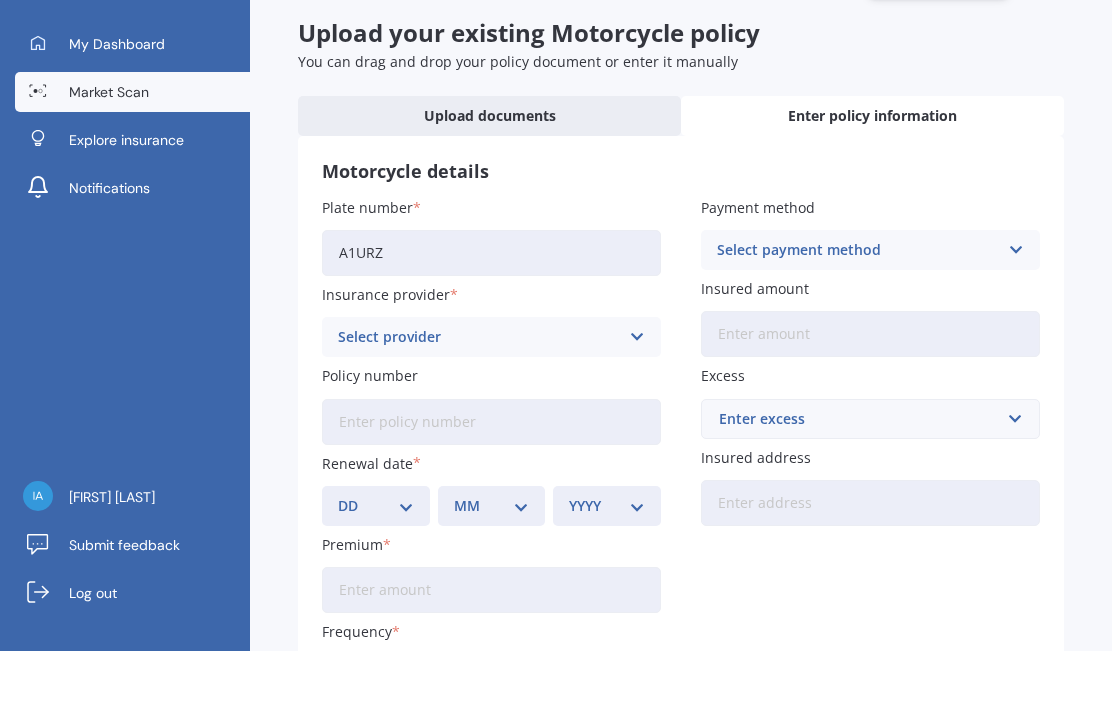 type on "A1URZ" 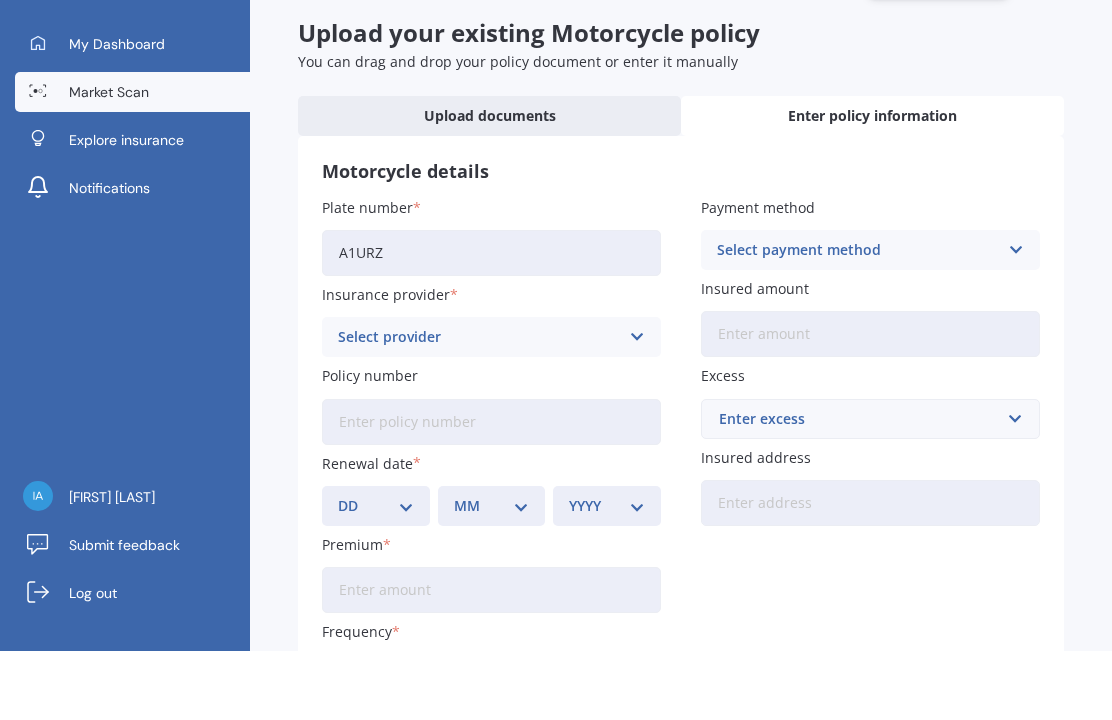 click on "Add" at bounding box center [974, 827] 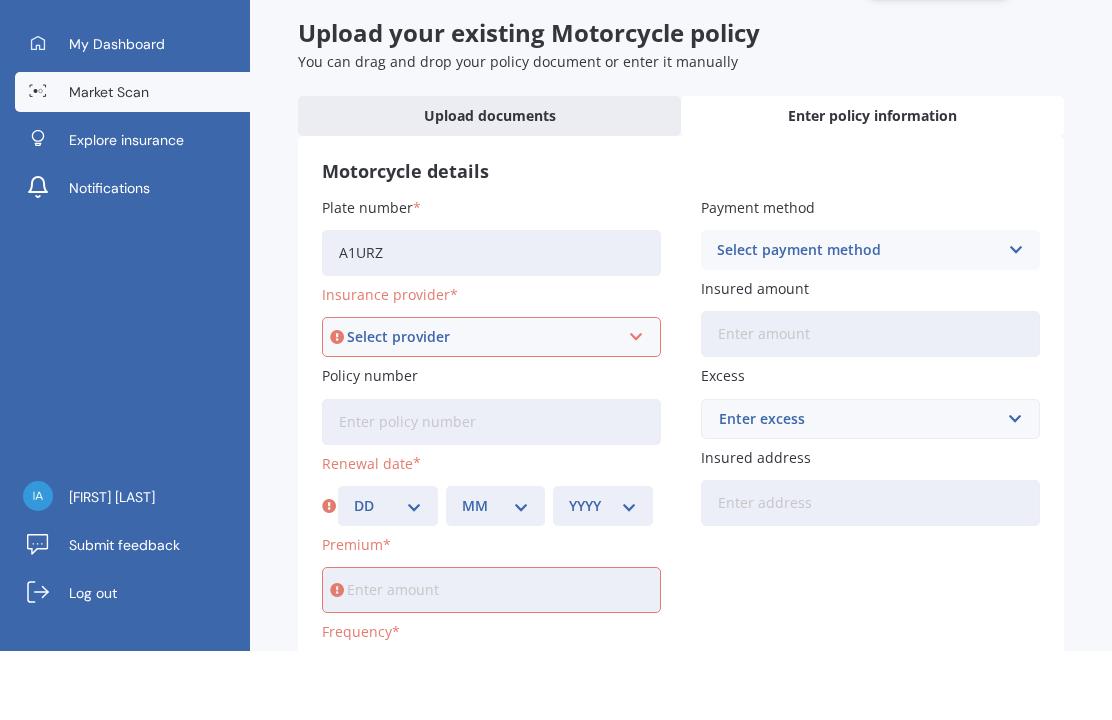 scroll, scrollTop: 69, scrollLeft: 0, axis: vertical 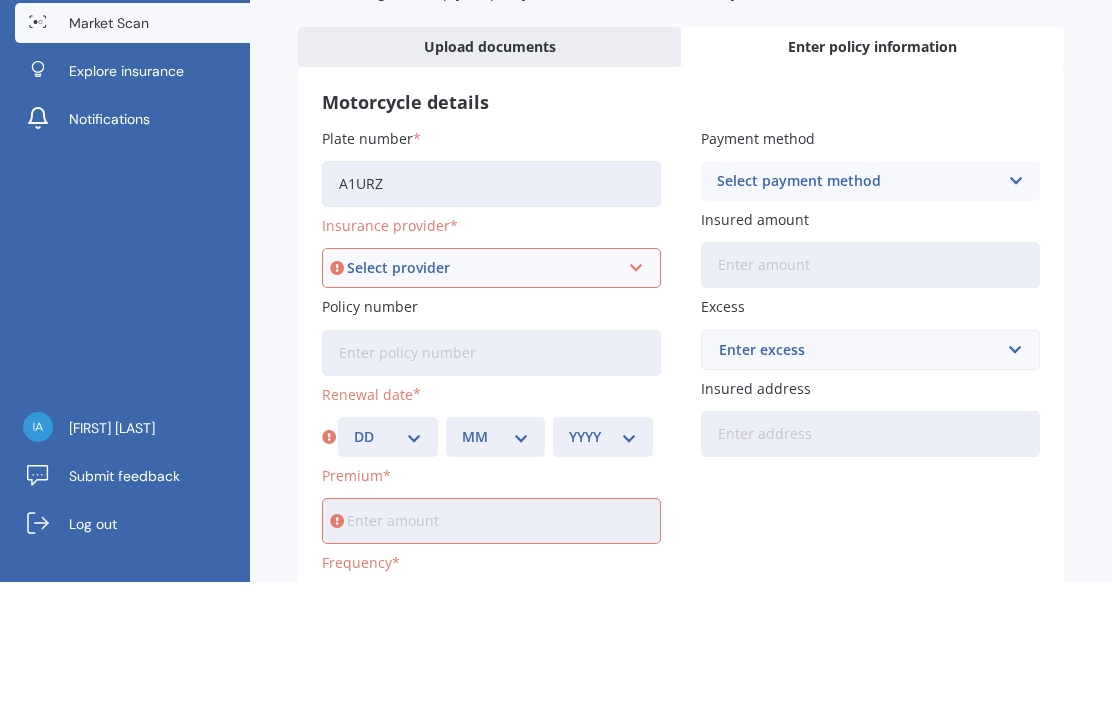 click at bounding box center (635, 406) 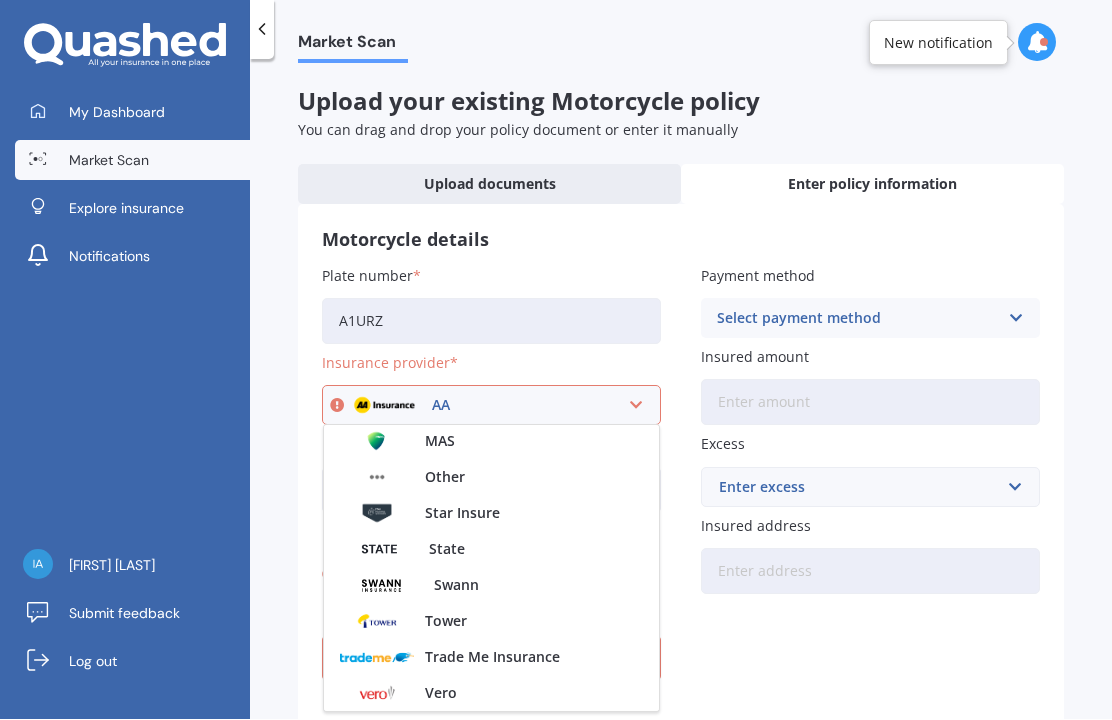 scroll, scrollTop: 182, scrollLeft: 0, axis: vertical 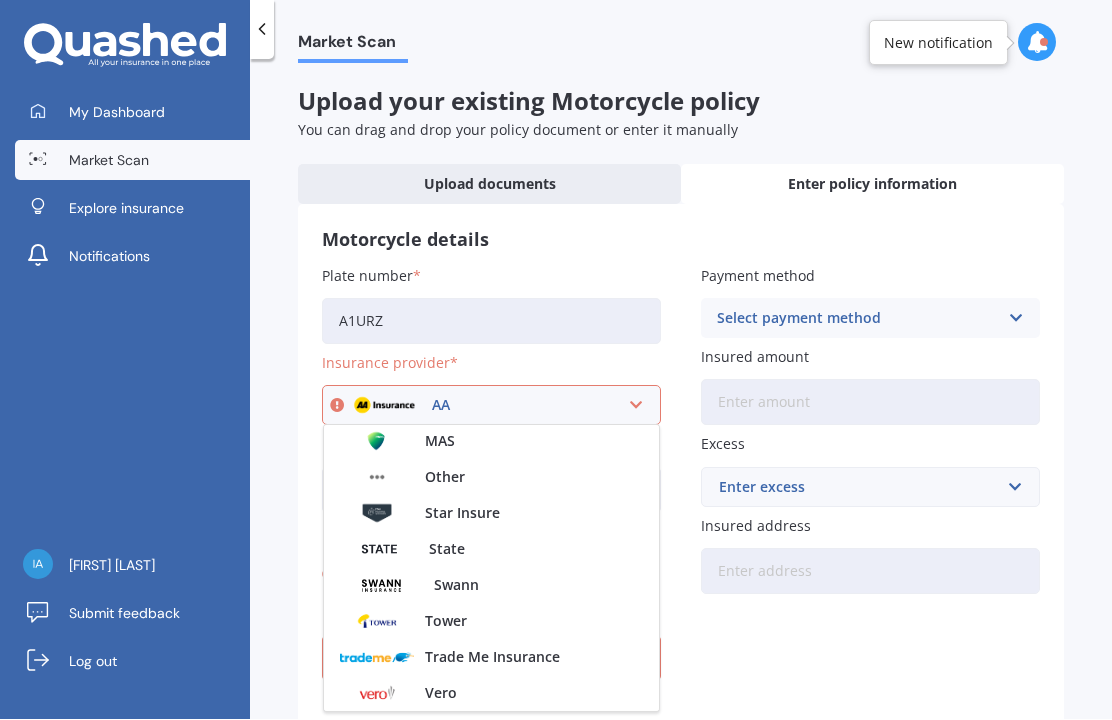 click on "State" at bounding box center [434, 262] 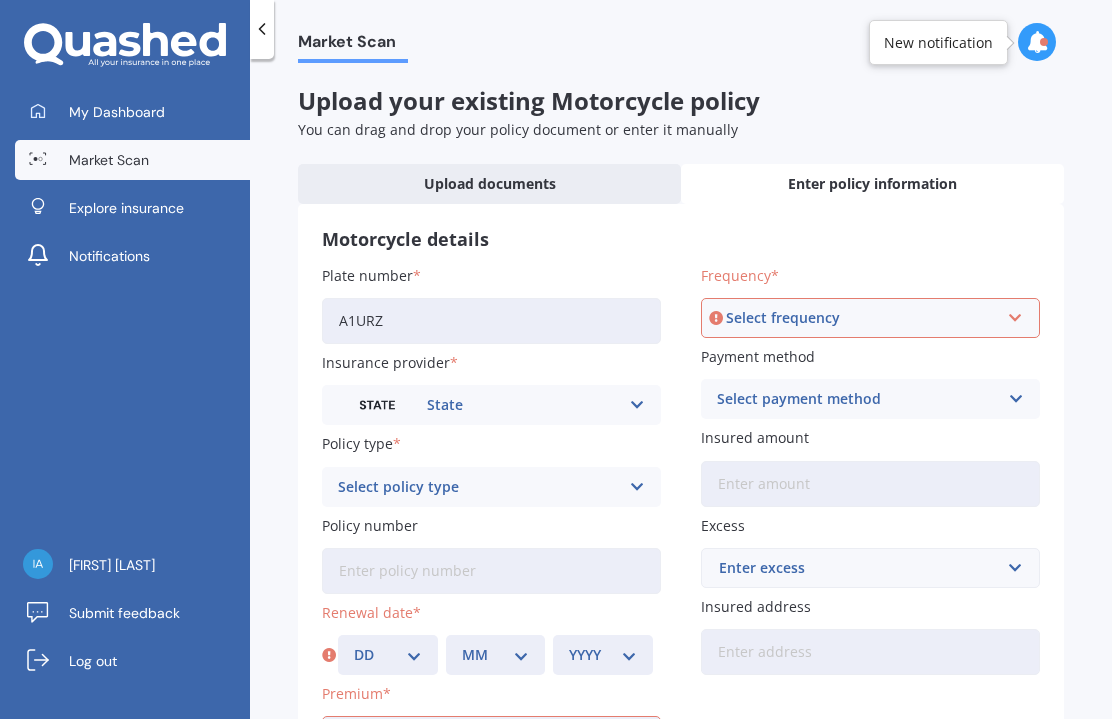 click at bounding box center [636, 406] 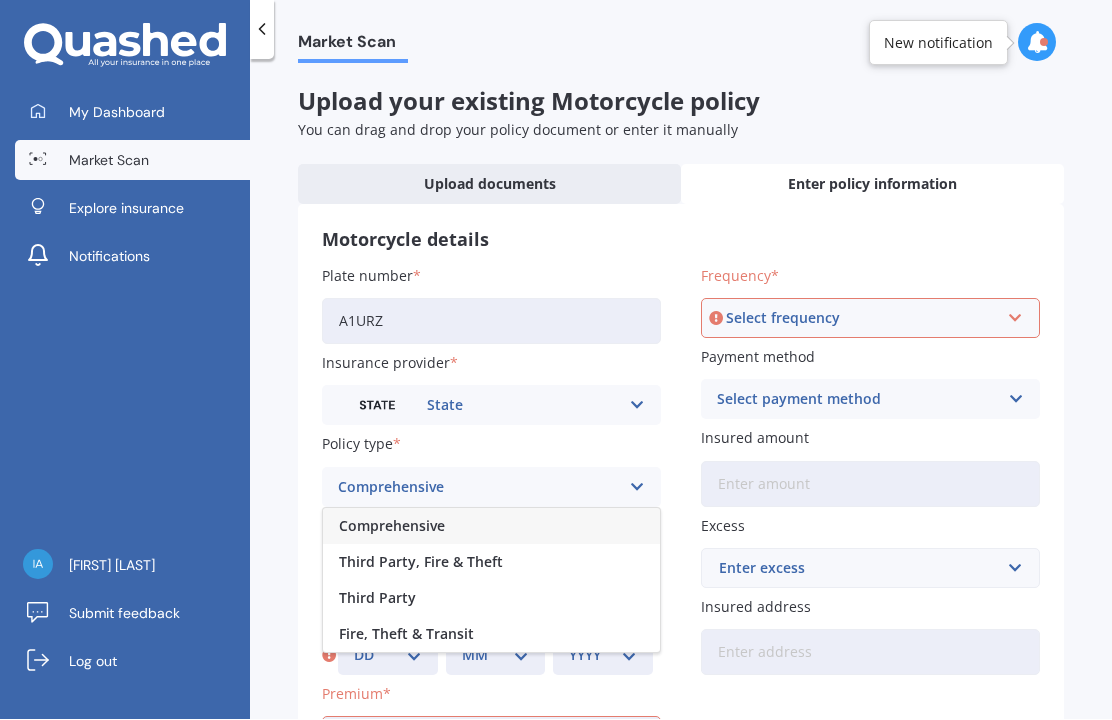 click on "Comprehensive" at bounding box center (491, 527) 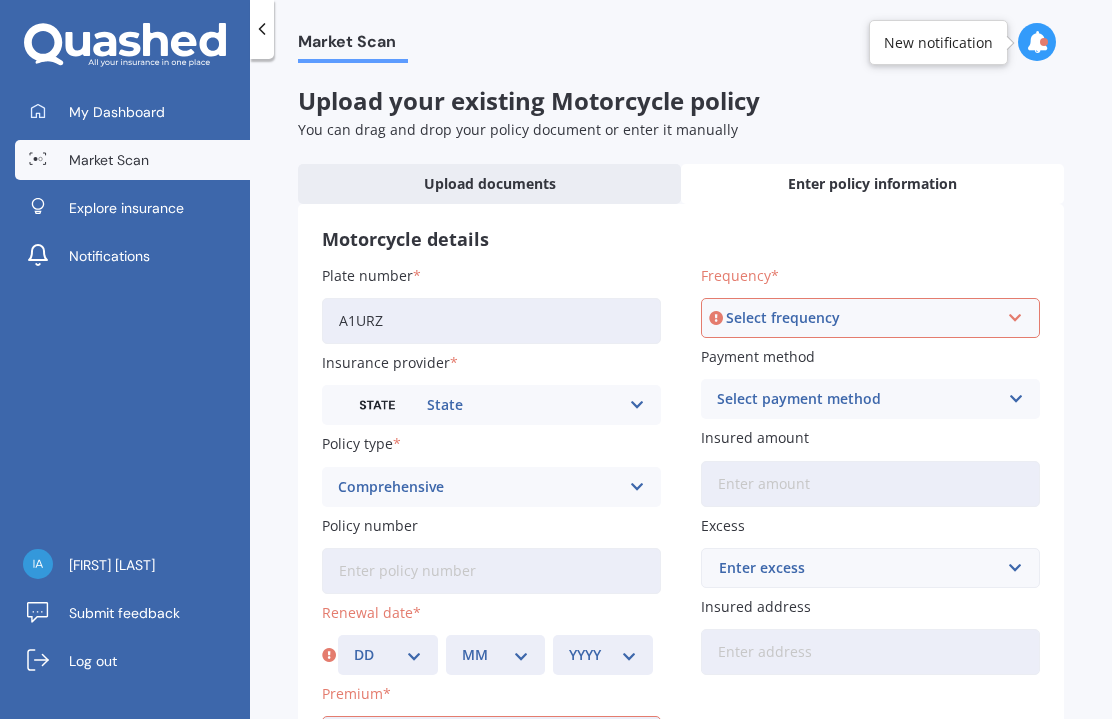 click on "Policy number" at bounding box center (491, 572) 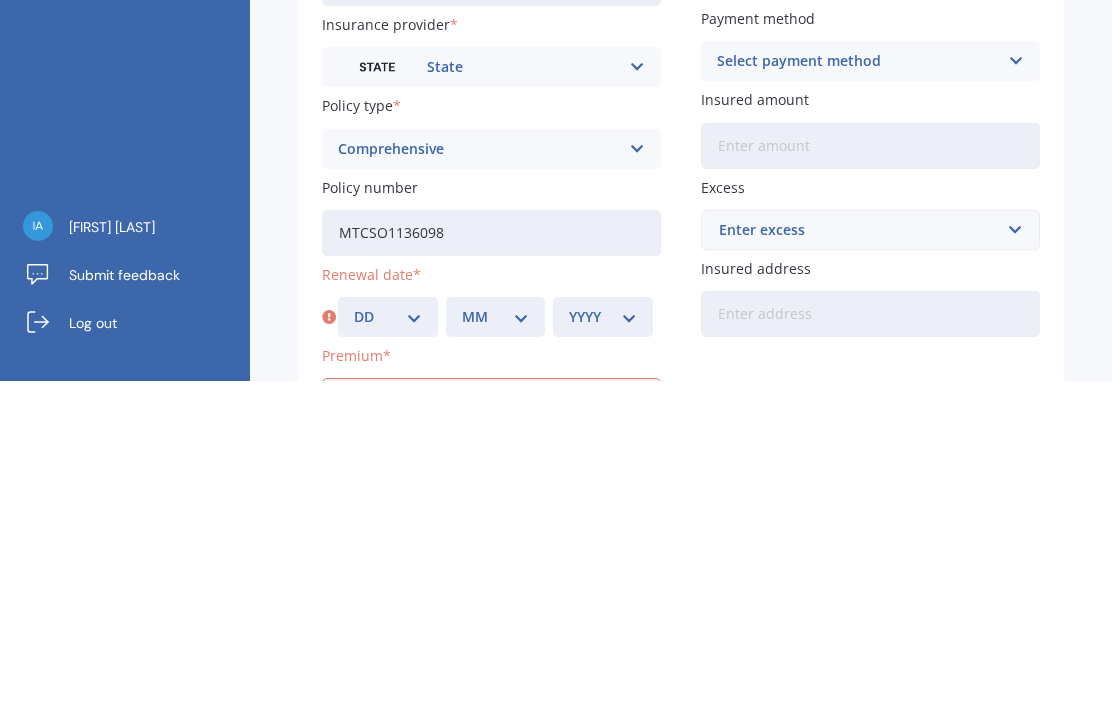 type on "MTCSO1136098" 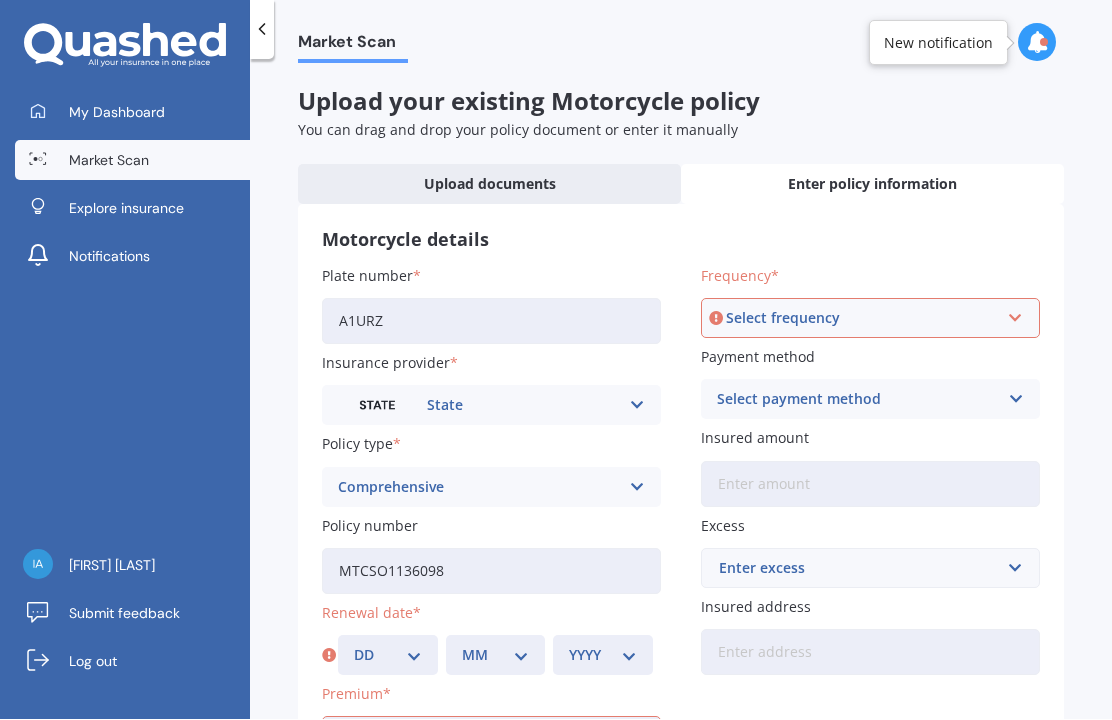 select on "09" 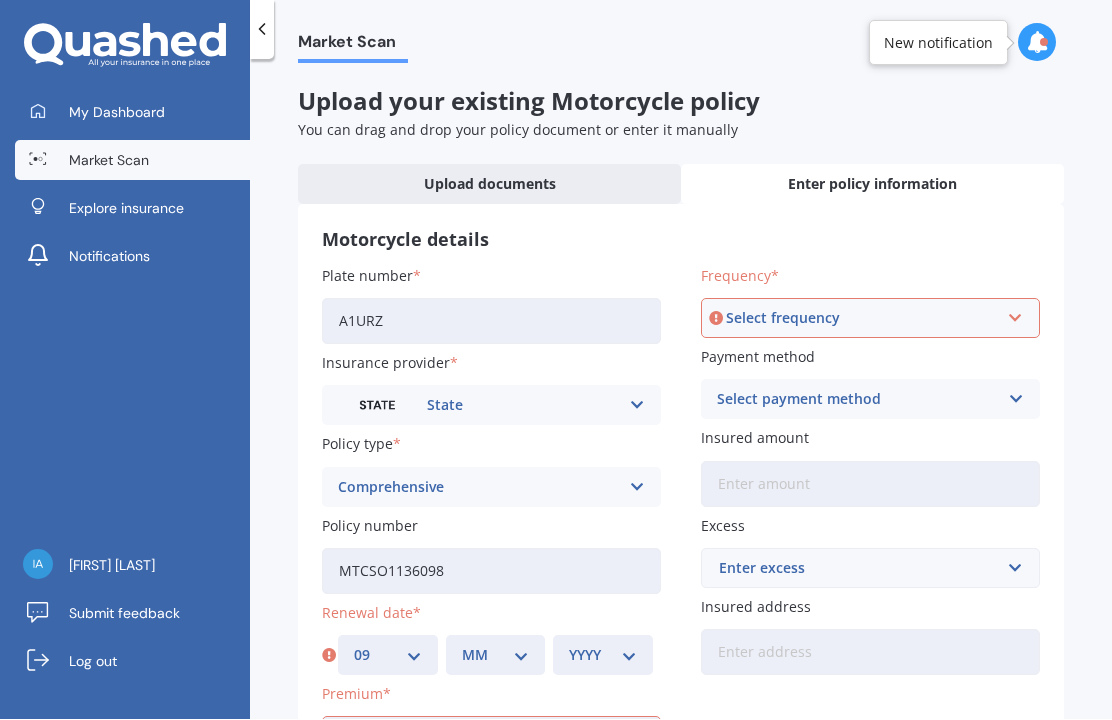 click on "MM 01 02 03 04 05 06 07 08 09 10 11 12" at bounding box center (496, 656) 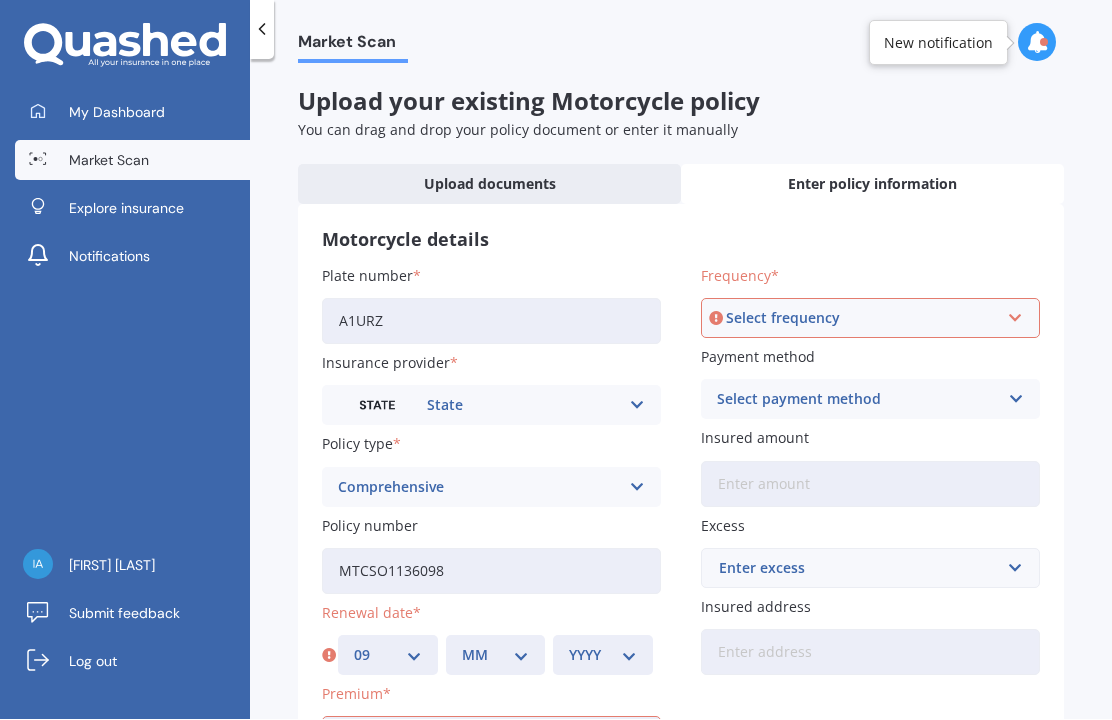 select on "07" 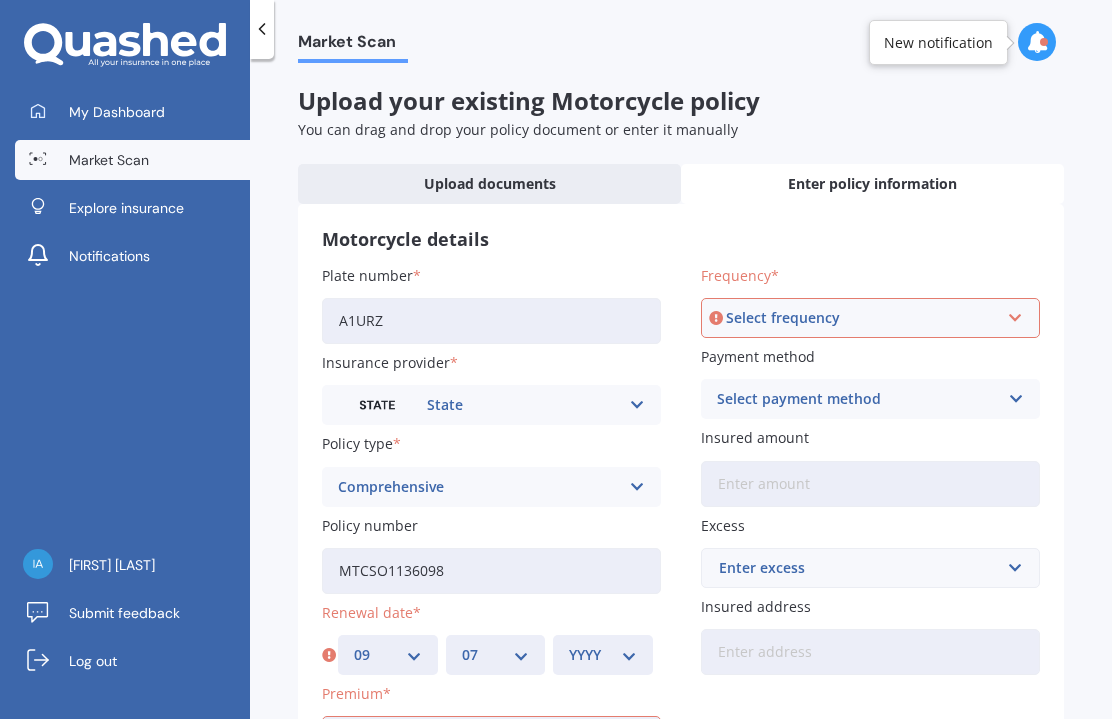 click on "YYYY 2027 2026 2025 2024 2023 2022 2021 2020 2019 2018 2017 2016 2015 2014 2013 2012 2011 2010 2009 2008 2007 2006 2005 2004 2003 2002 2001 2000 1999 1998 1997 1996 1995 1994 1993 1992 1991 1990 1989 1988 1987 1986 1985 1984 1983 1982 1981 1980 1979 1978 1977 1976 1975 1974 1973 1972 1971 1970 1969 1968 1967 1966 1965 1964 1963 1962 1961 1960 1959 1958 1957 1956 1955 1954 1953 1952 1951 1950 1949 1948 1947 1946 1945 1944 1943 1942 1941 1940 1939 1938 1937 1936 1935 1934 1933 1932 1931 1930 1929 1928" at bounding box center (603, 656) 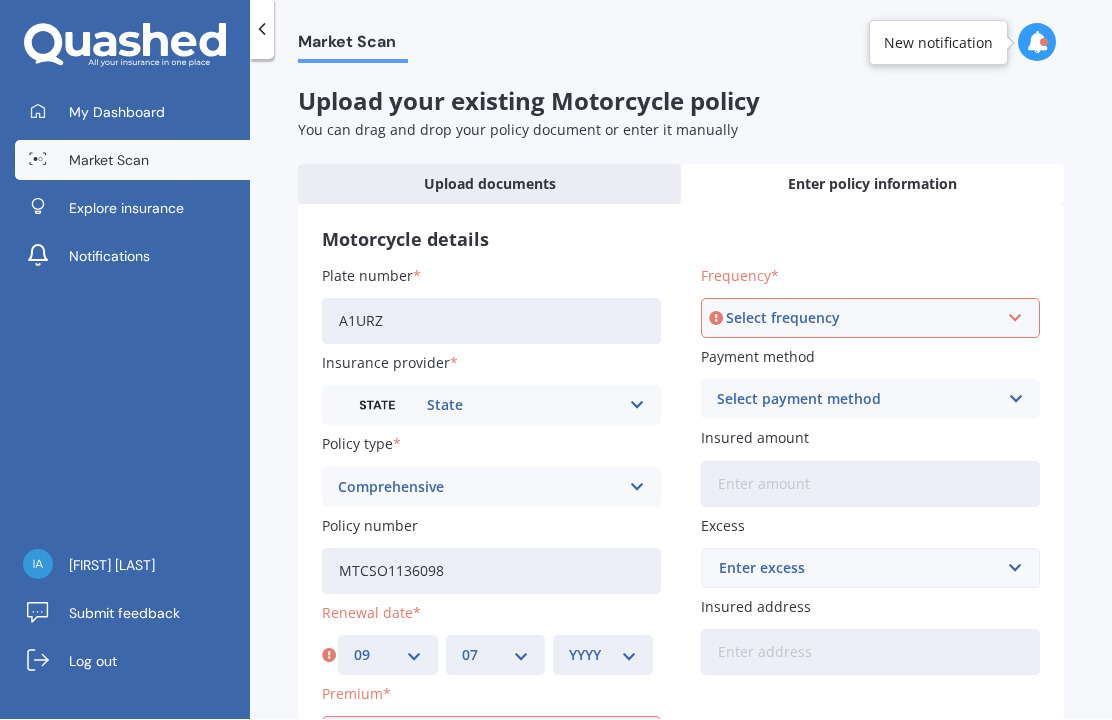 select on "2025" 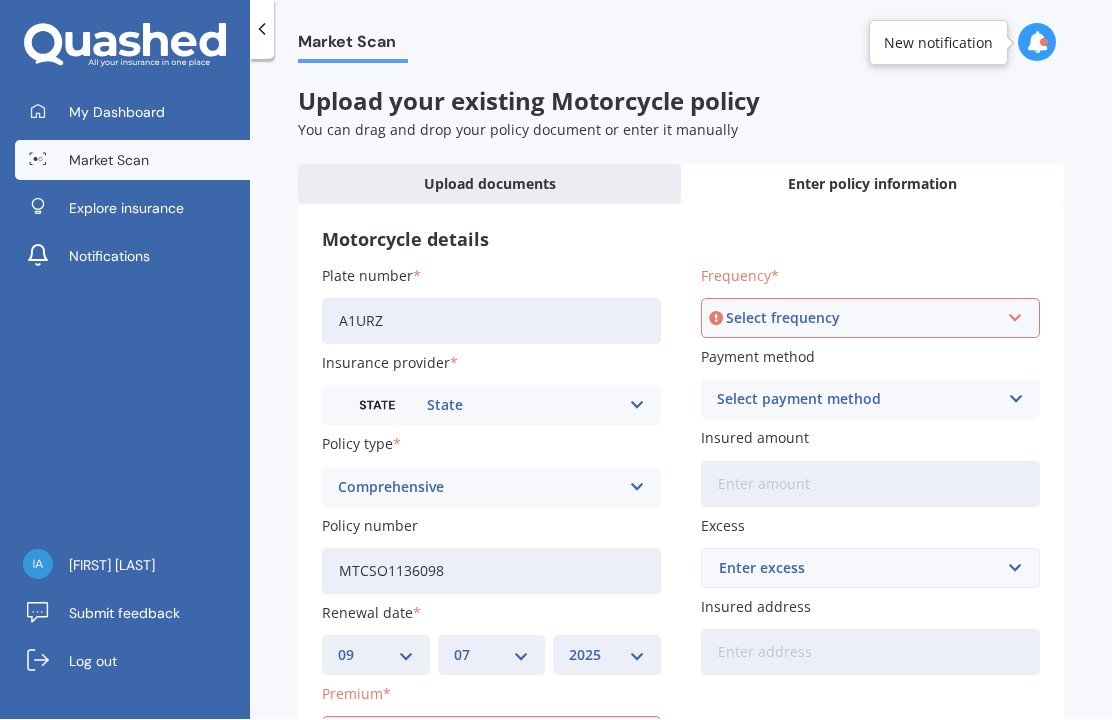click on "Premium" at bounding box center (491, 740) 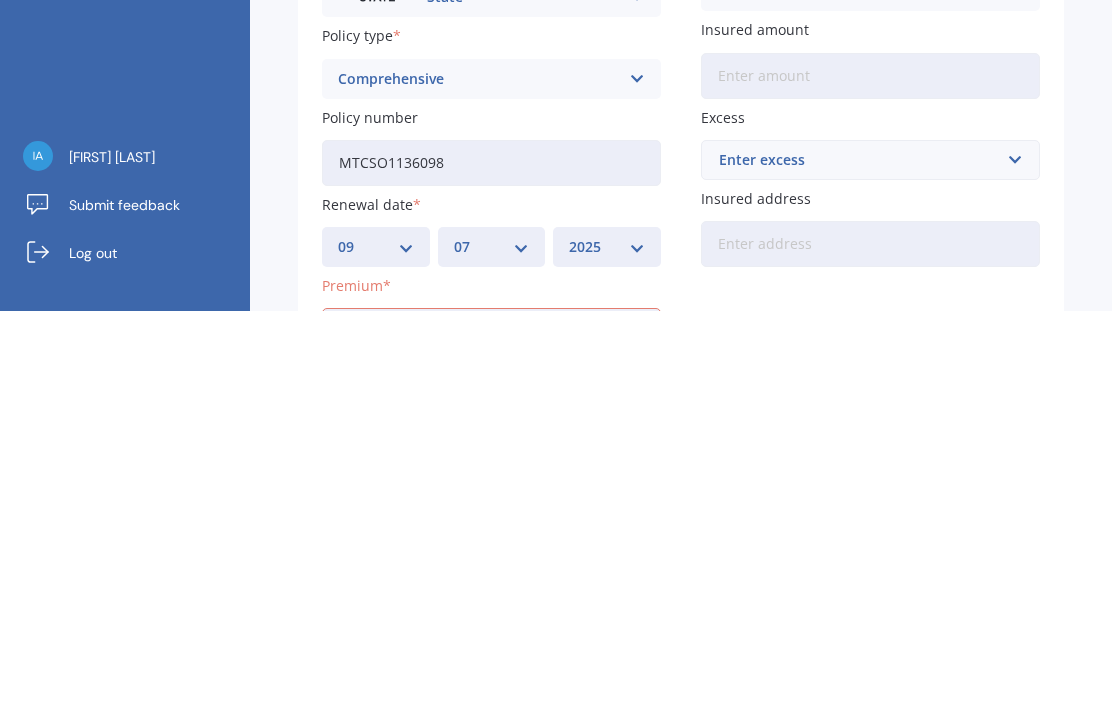 scroll, scrollTop: 69, scrollLeft: 0, axis: vertical 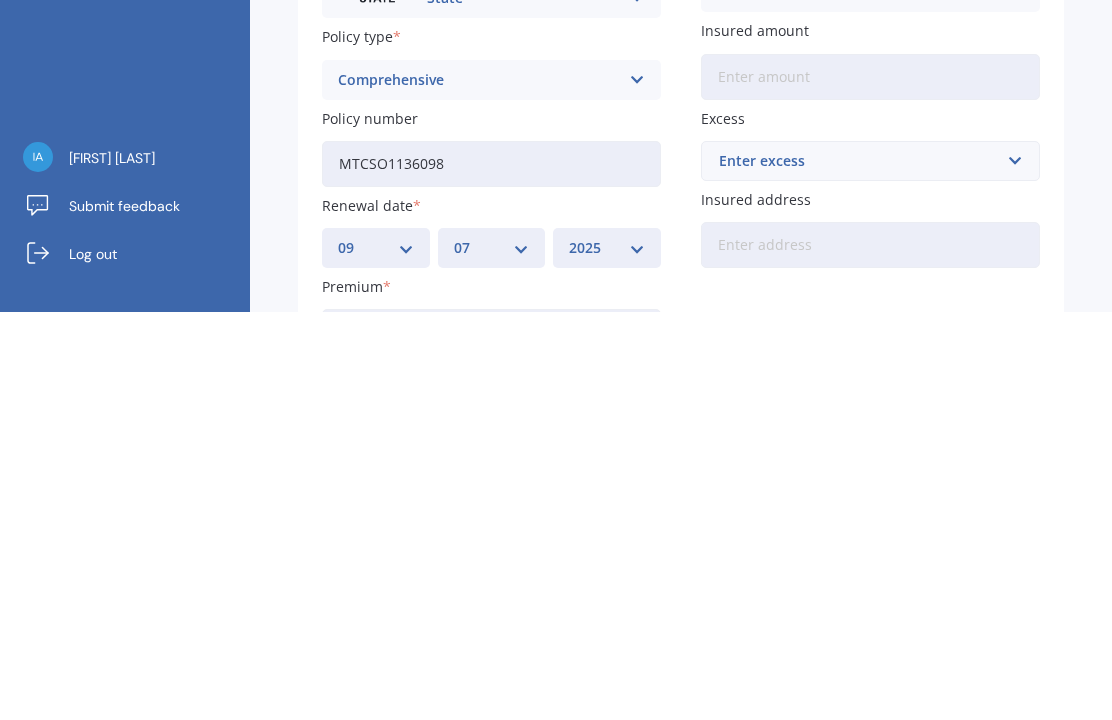 type on "$869.91" 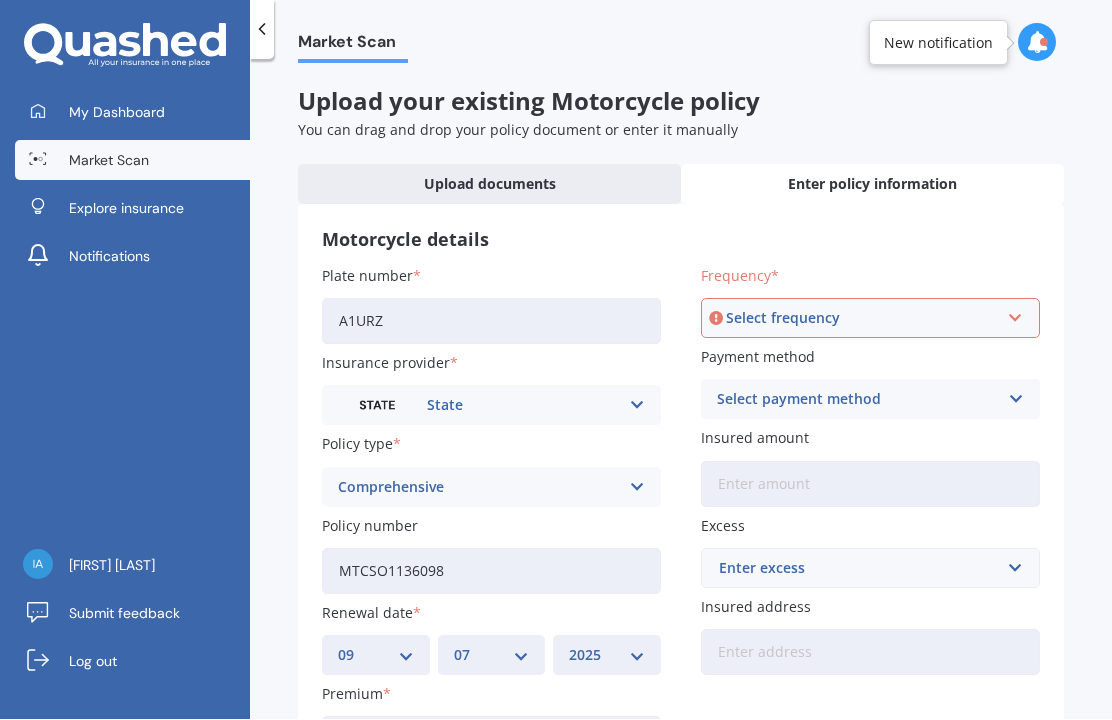 click at bounding box center [1014, 319] 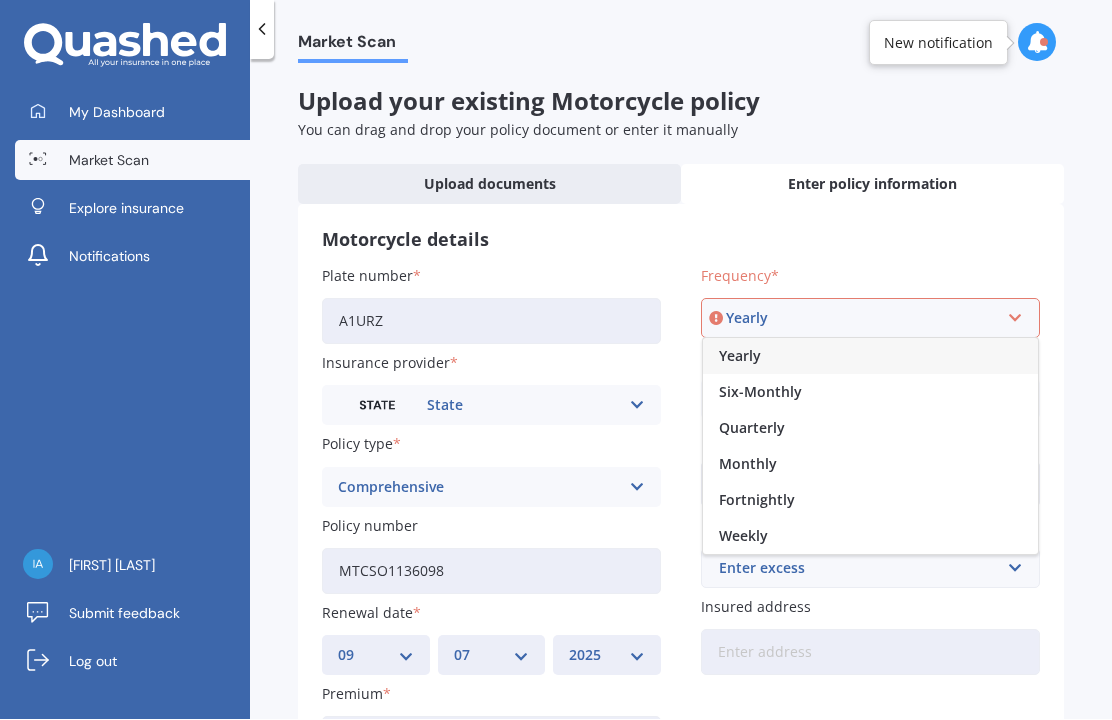 click on "Yearly" at bounding box center (870, 357) 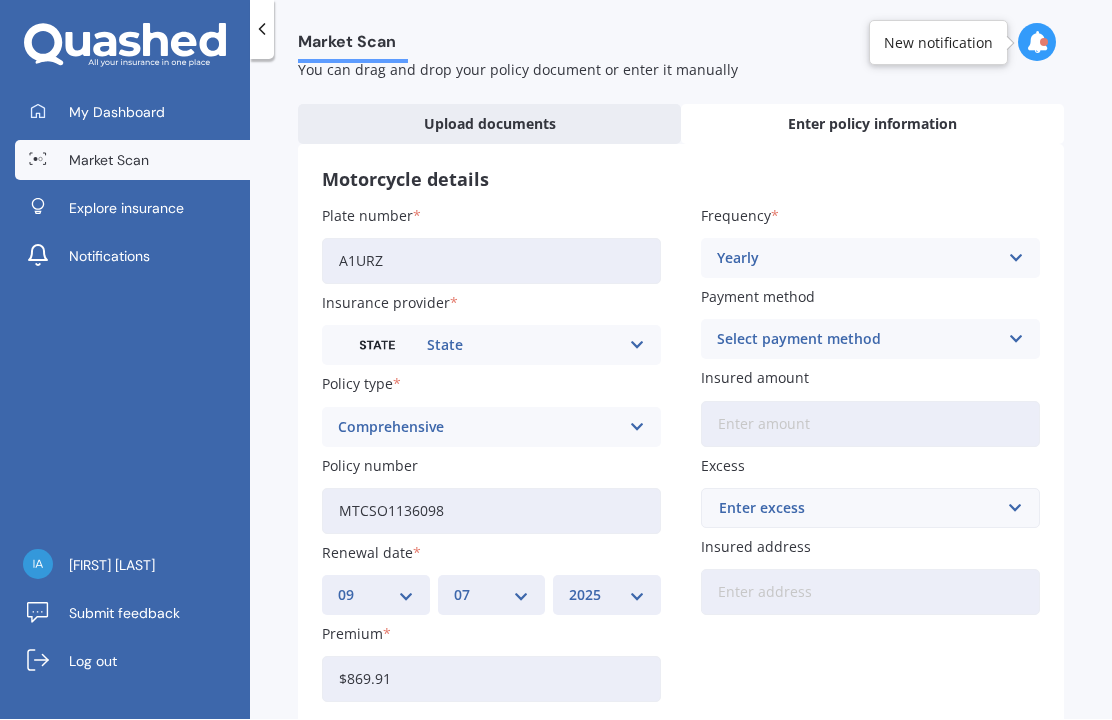 scroll, scrollTop: 44, scrollLeft: 0, axis: vertical 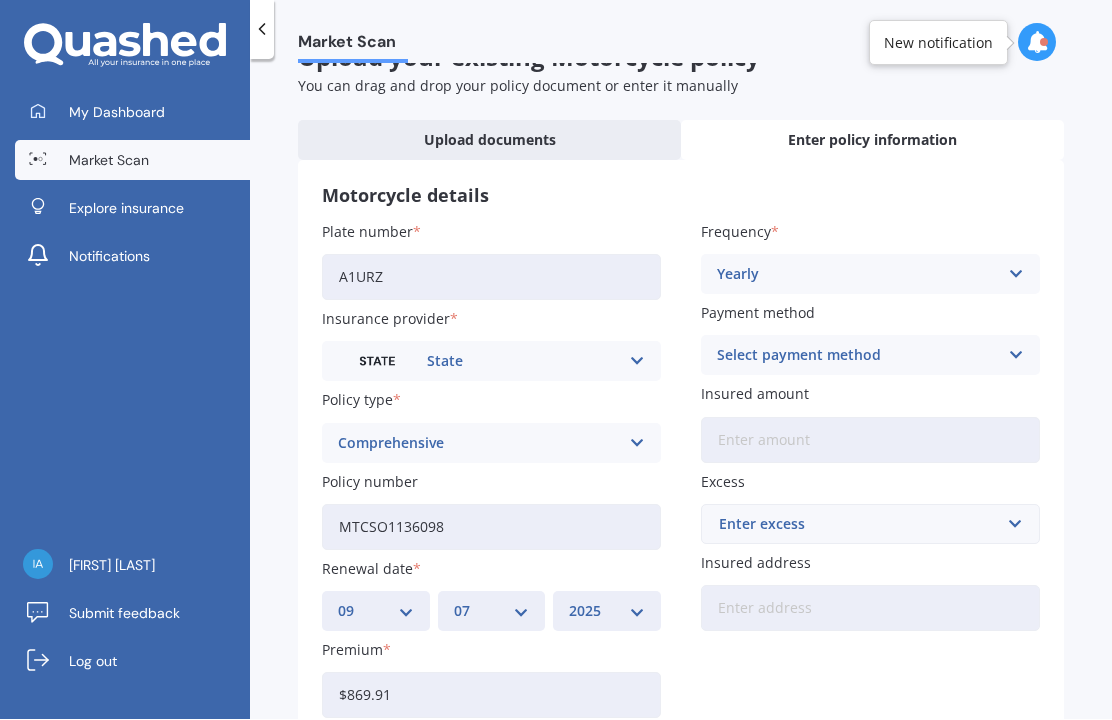 click on "Select payment method Direct debit - bank account Direct debit - credit/debit card Online payment Internet banking transfer Cheque" at bounding box center (491, 362) 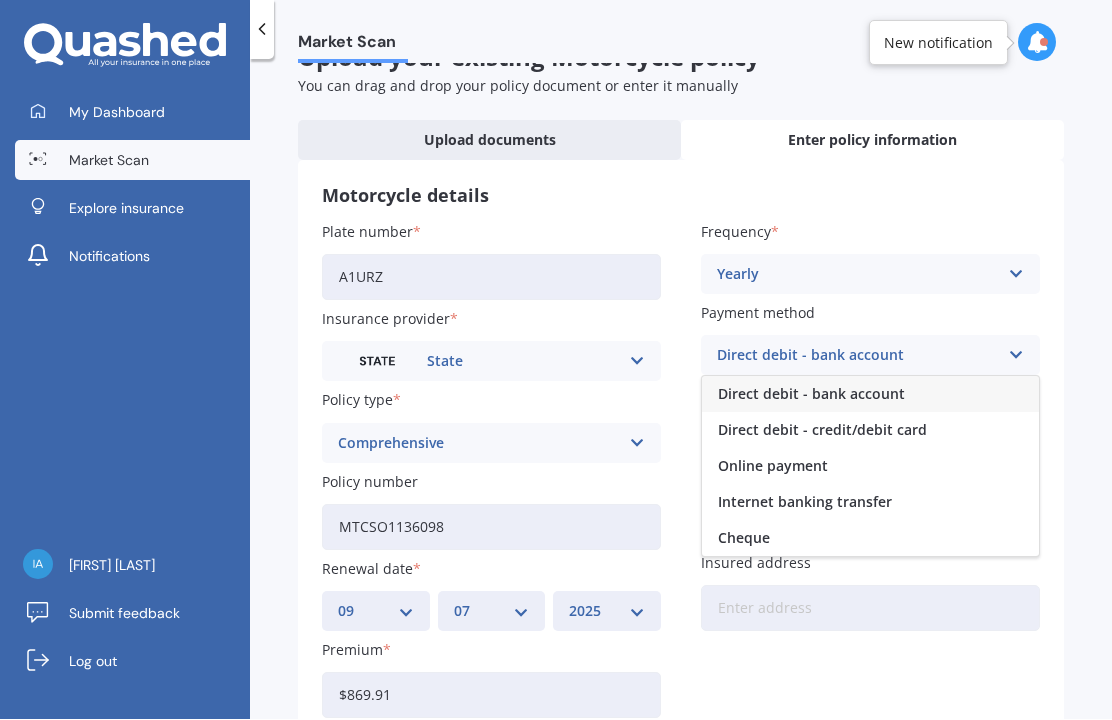 click on "Online payment" at bounding box center [811, 395] 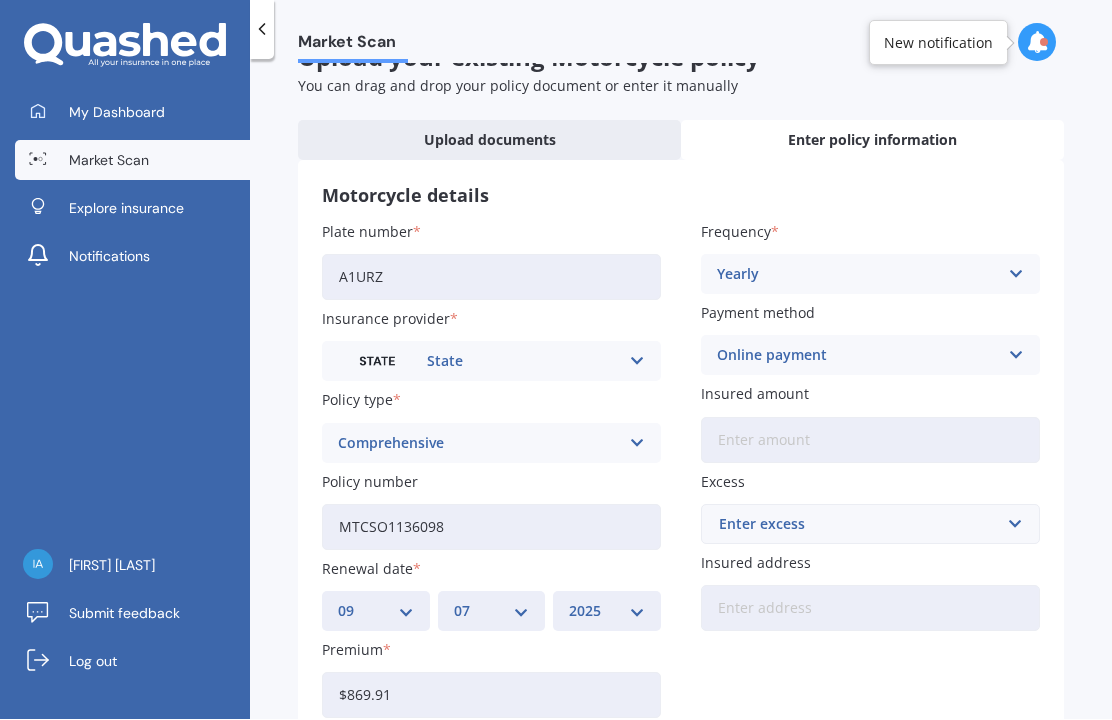 click on "Insured amount" at bounding box center (870, 441) 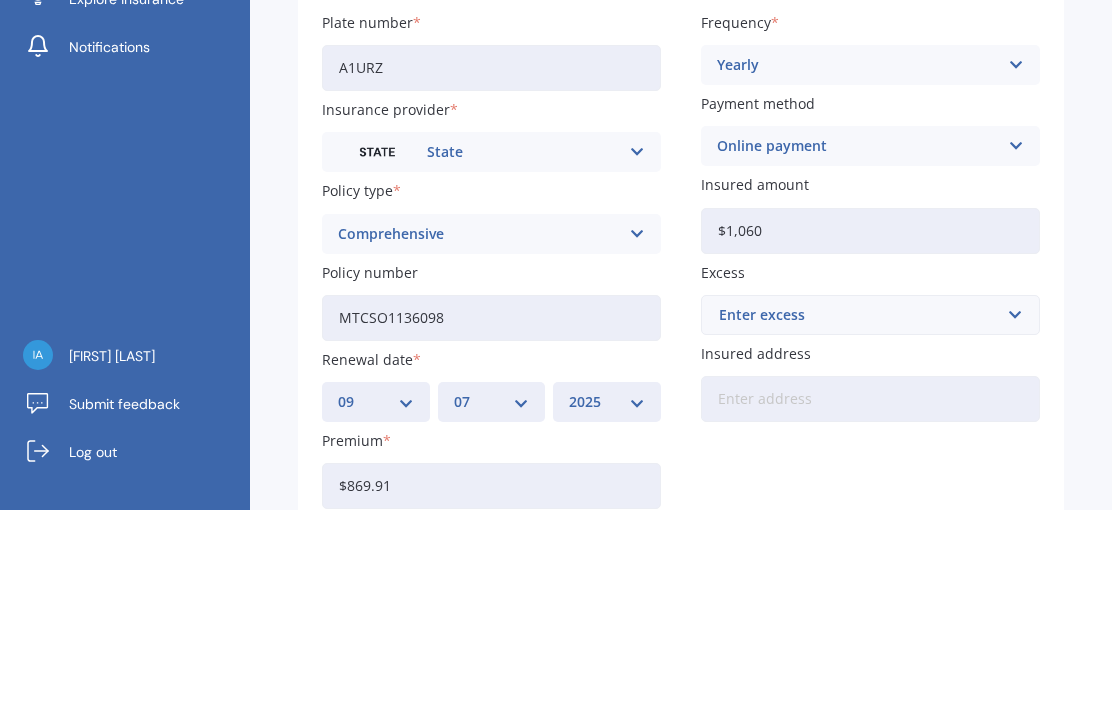 type on "$10,600" 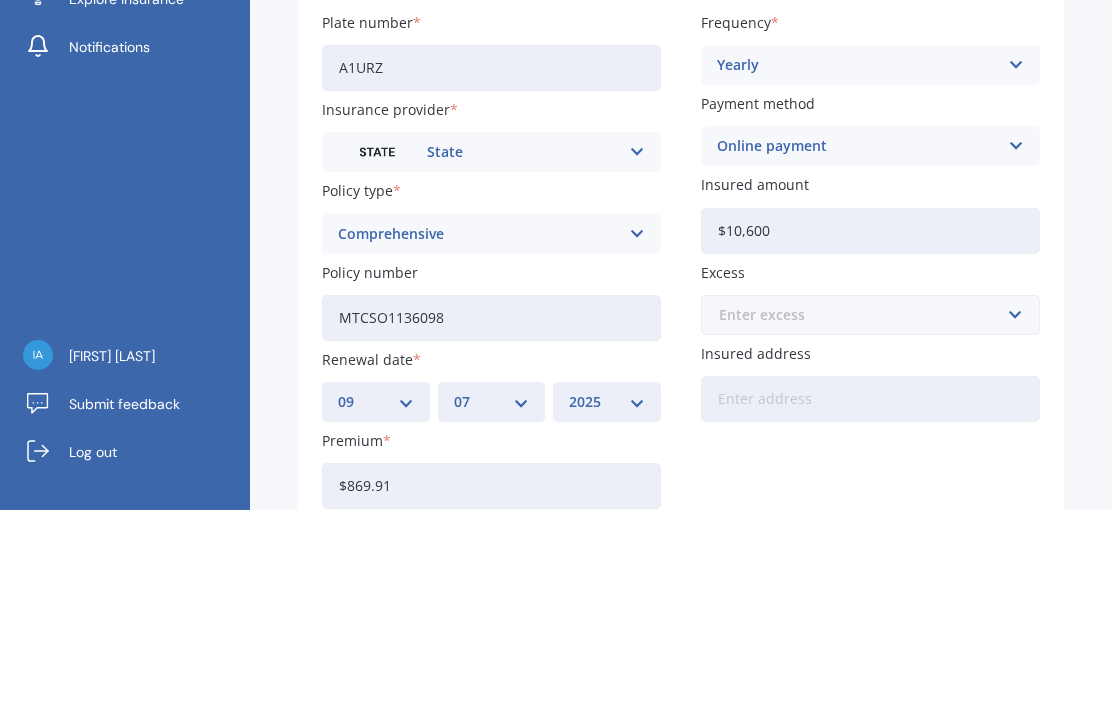 click at bounding box center (863, 525) 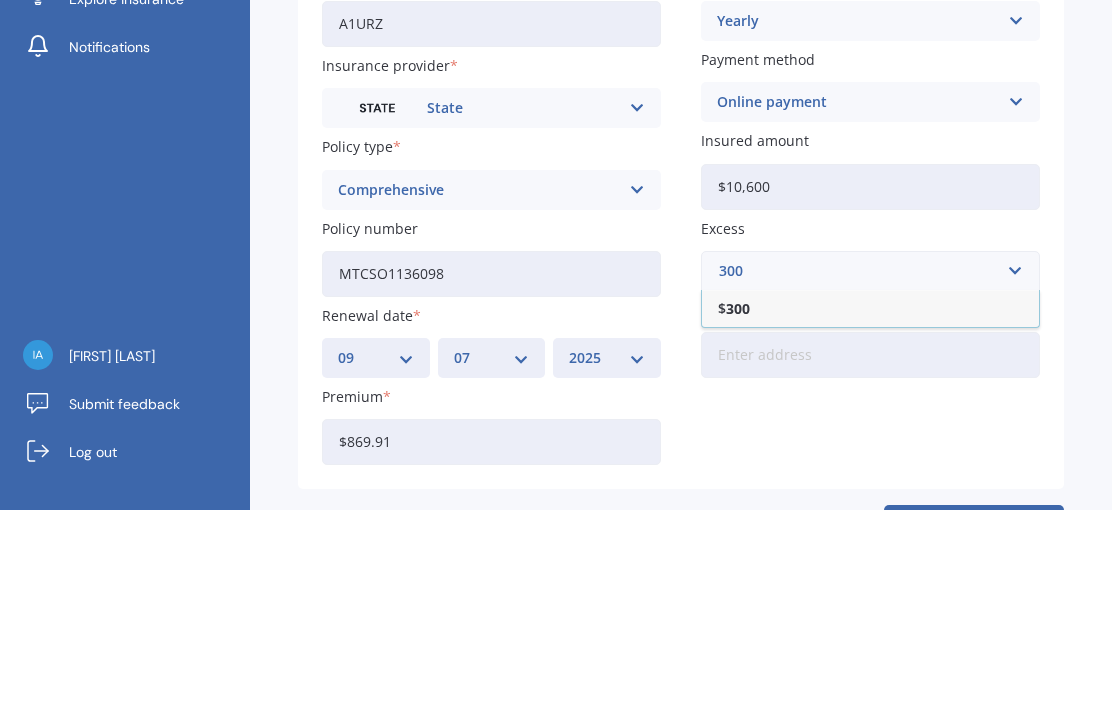 scroll, scrollTop: 88, scrollLeft: 0, axis: vertical 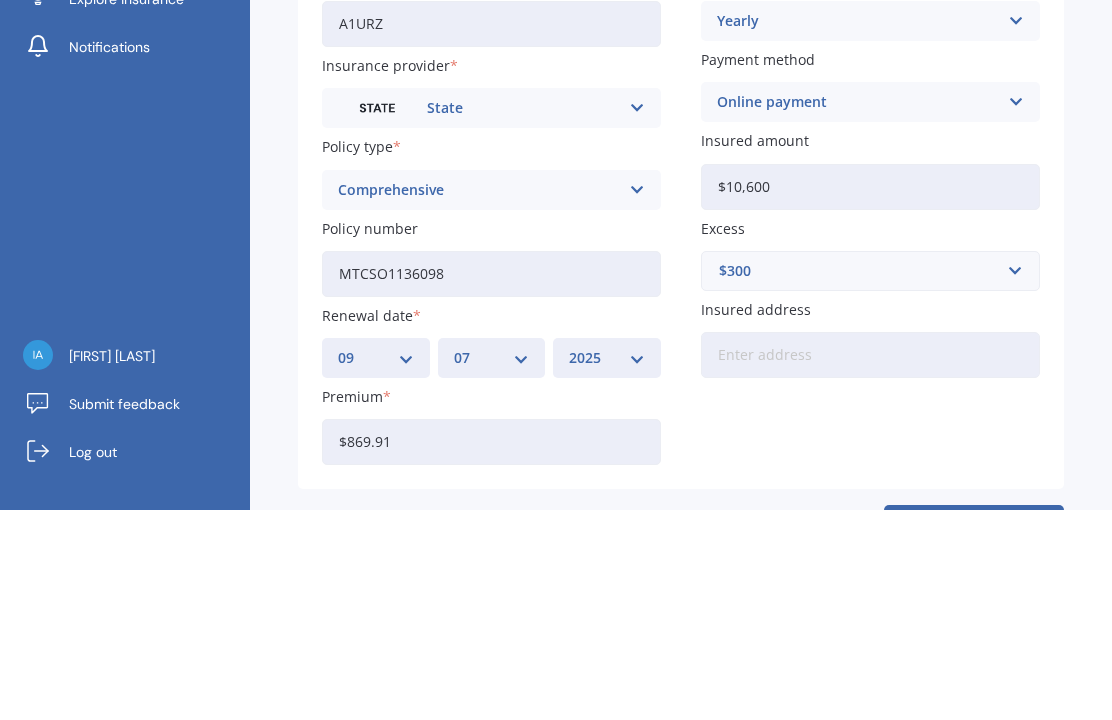 click on "Insured address" at bounding box center (870, 565) 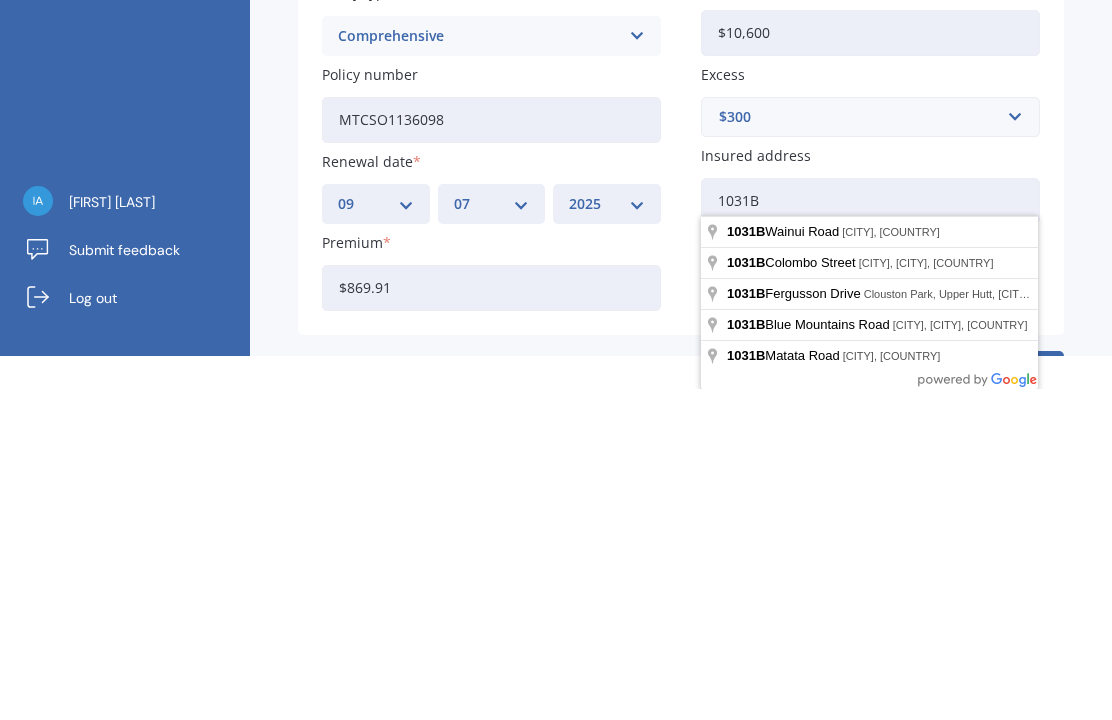 type on "1031B" 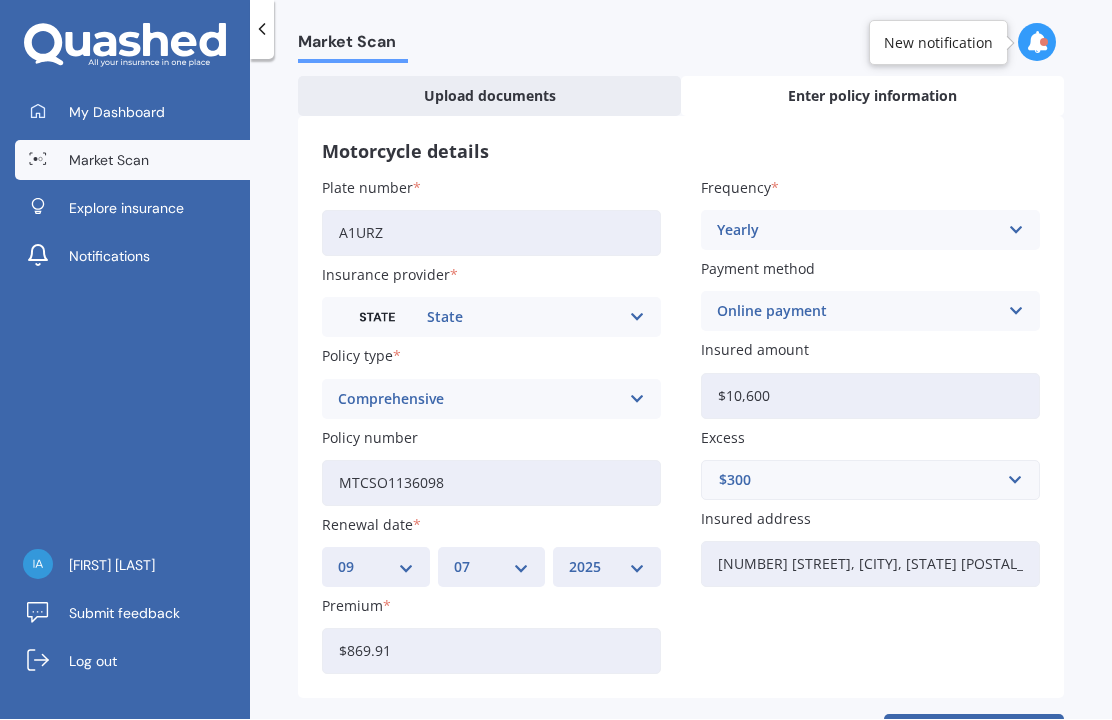 click on "Add" at bounding box center [974, 739] 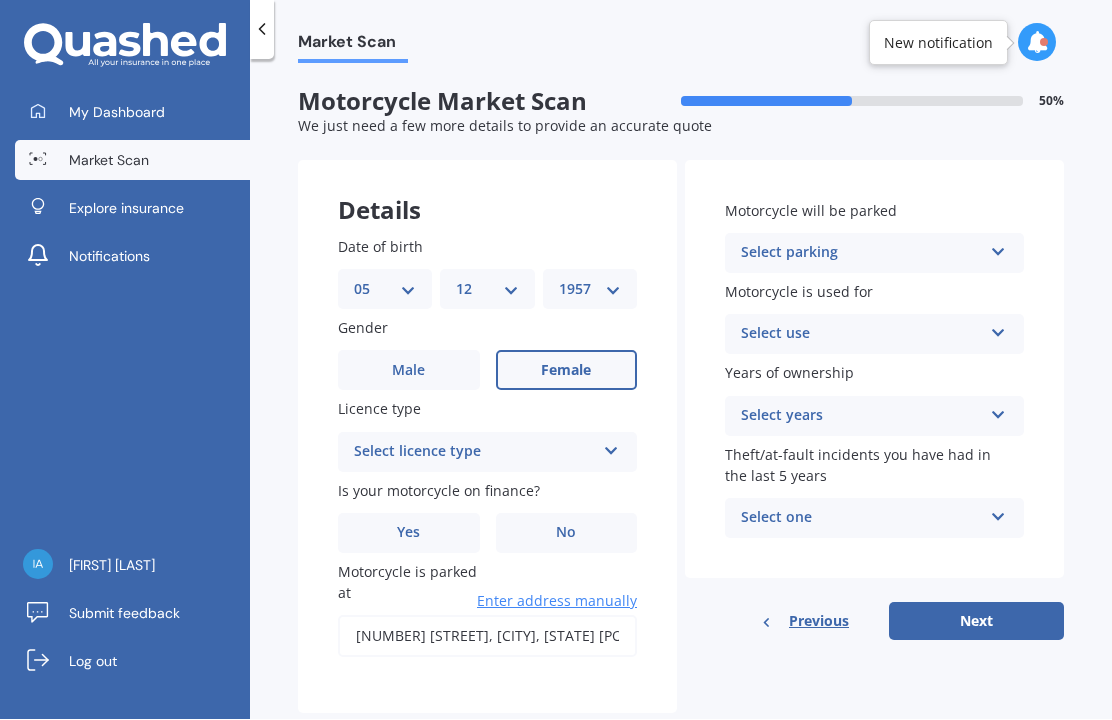 click on "DD 01 02 03 04 05 06 07 08 09 10 11 12 13 14 15 16 17 18 19 20 21 22 23 24 25 26 27 28 29 30 31" at bounding box center (385, 290) 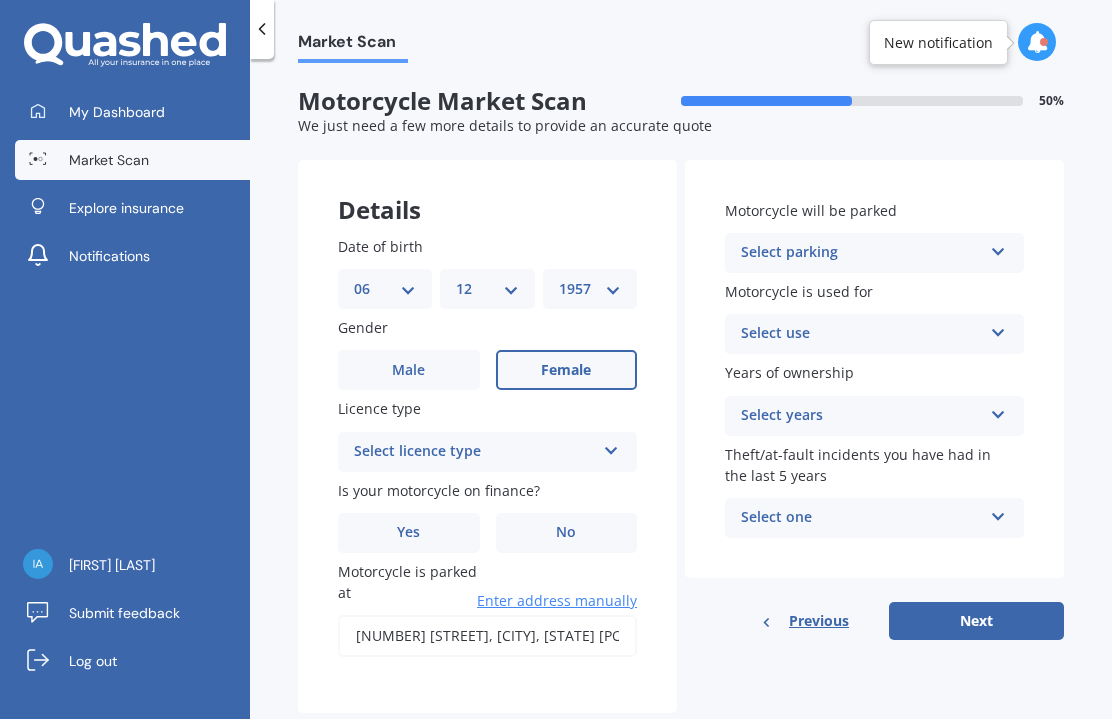 click on "MM 01 02 03 04 05 06 07 08 09 10 11 12" at bounding box center [487, 290] 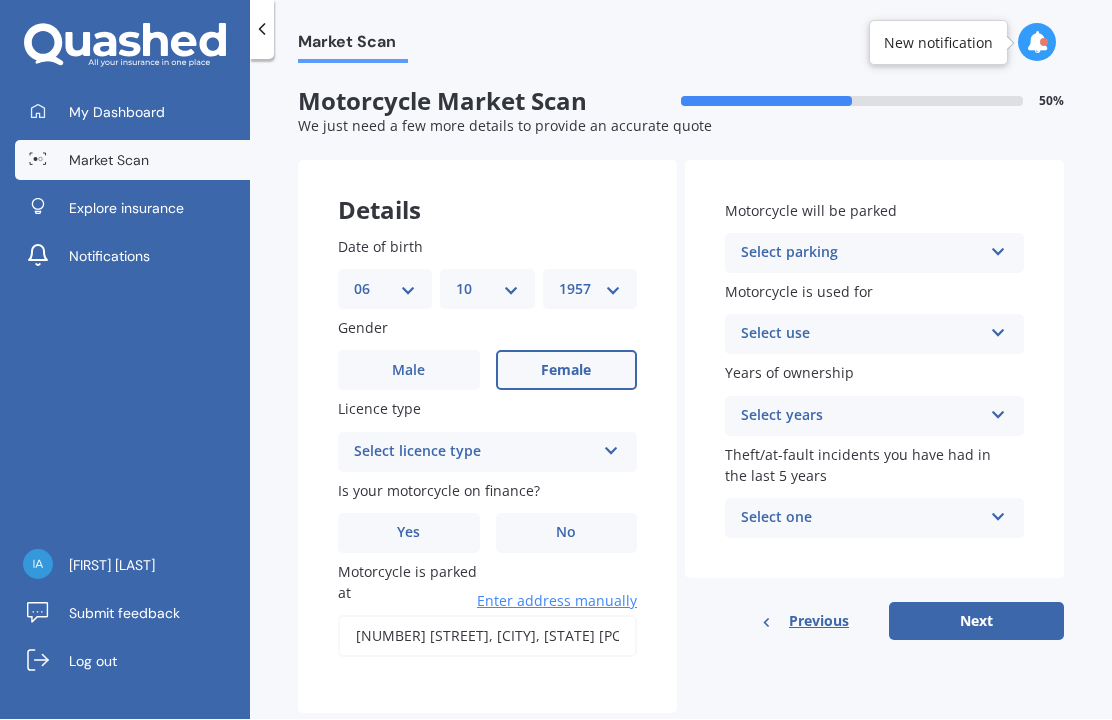 click on "YYYY 2025 2024 2023 2022 2021 2020 2019 2018 2017 2016 2015 2014 2013 2012 2011 2010 2009 2008 2007 2006 2005 2004 2003 2002 2001 2000 1999 1998 1997 1996 1995 1994 1993 1992 1991 1990 1989 1988 1987 1986 1985 1984 1983 1982 1981 1980 1979 1978 1977 1976 1975 1974 1973 1972 1971 1970 1969 1968 1967 1966 1965 1964 1963 1962 1961 1960 1959 1958 1957 1956 1955 1954 1953 1952 1951 1950 1949 1948 1947 1946 1945 1944 1943 1942 1941 1940 1939 1938 1937 1936 1935 1934 1933 1932 1931 1930 1929 1928 1927 1926" at bounding box center (590, 290) 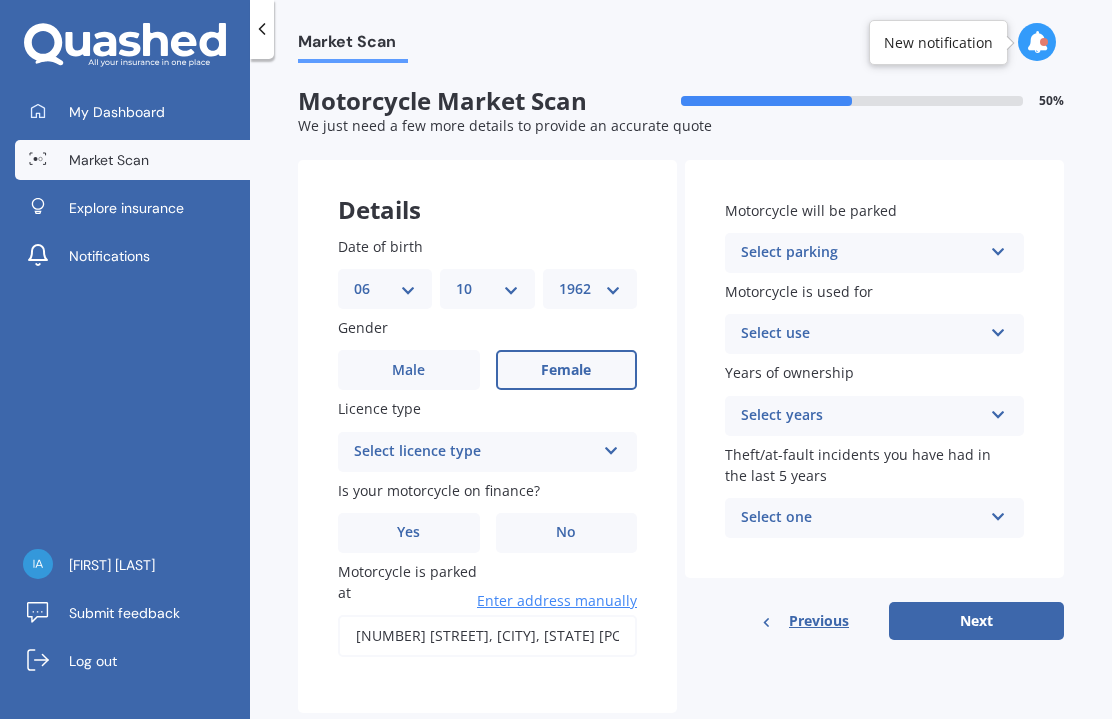 click on "Male" at bounding box center (409, 371) 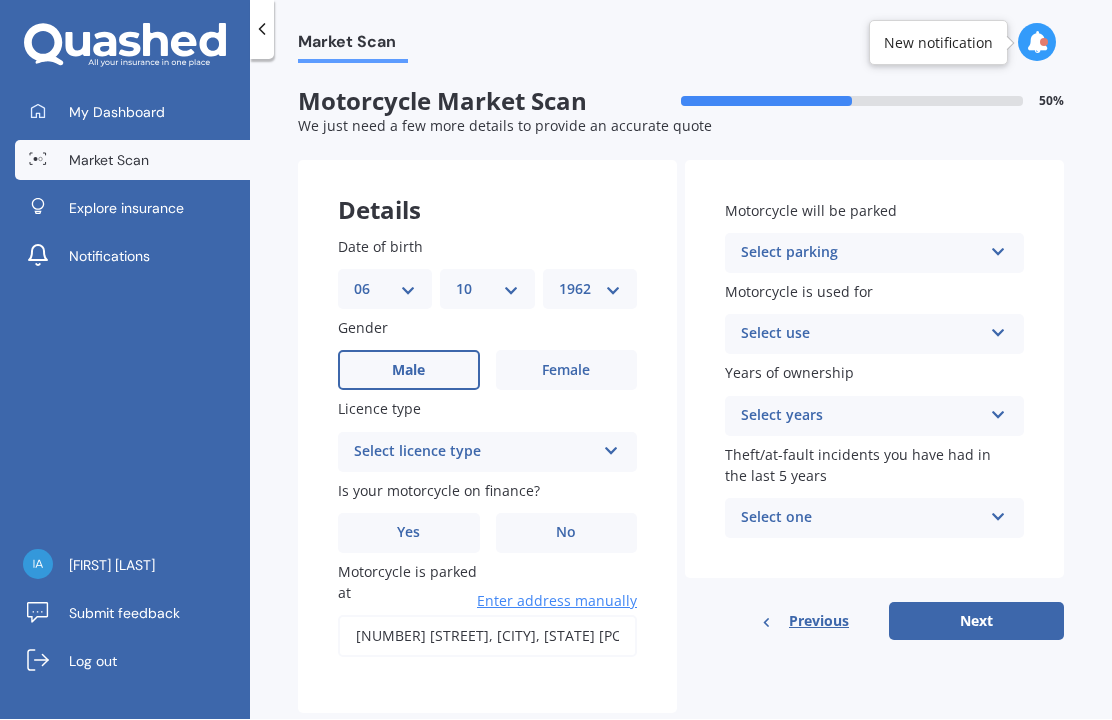 click at bounding box center [611, 448] 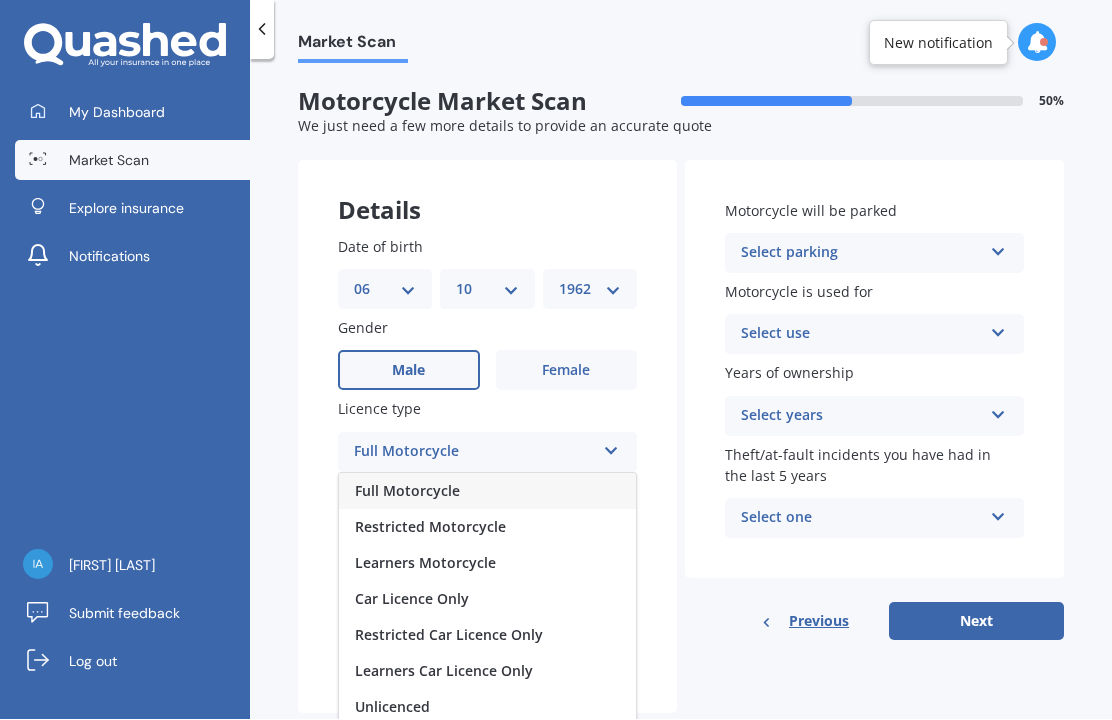 click on "Full Motorcycle" at bounding box center [487, 492] 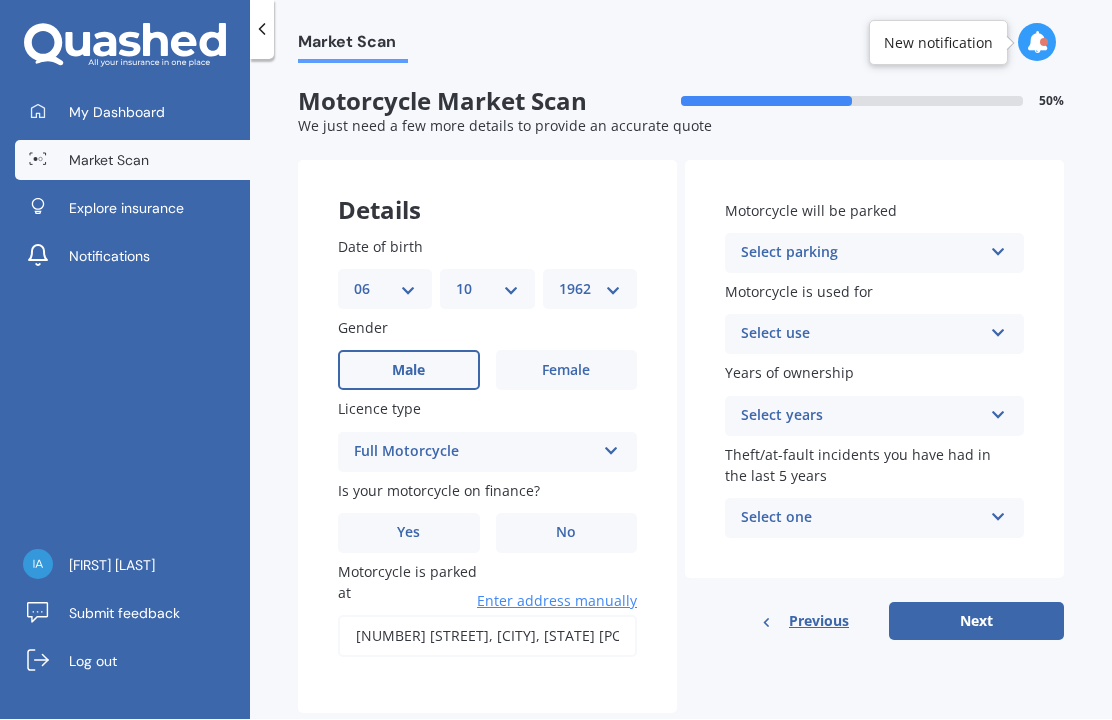click on "No" at bounding box center (408, 371) 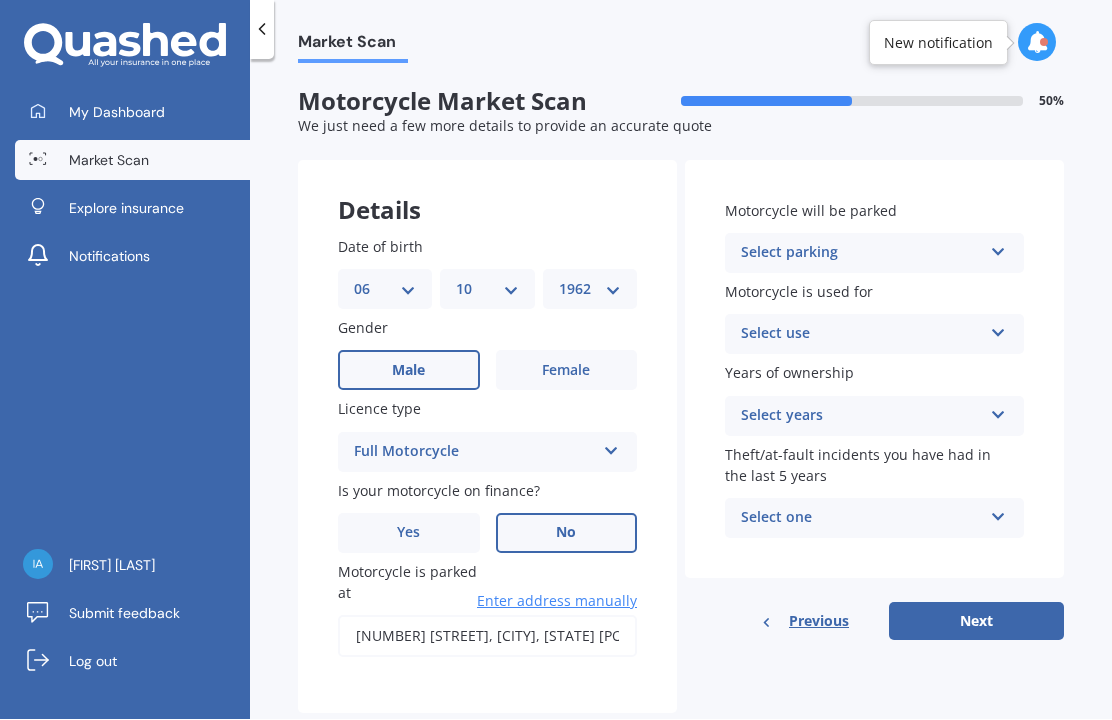 click at bounding box center [611, 448] 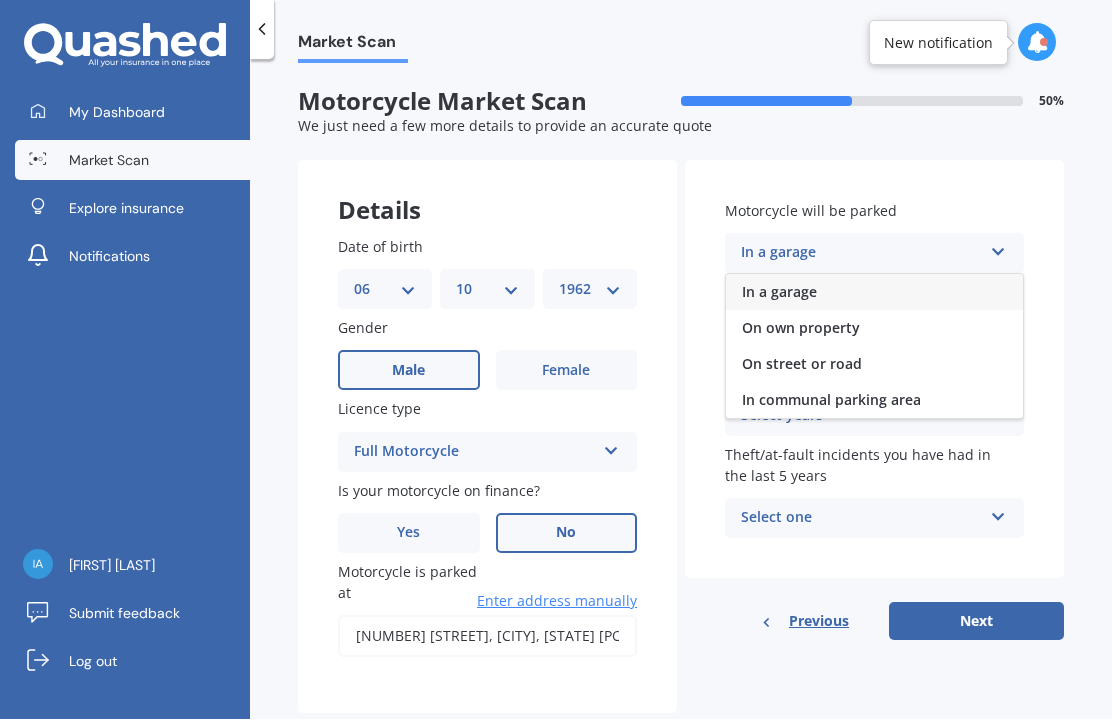 click on "In a garage" at bounding box center (874, 293) 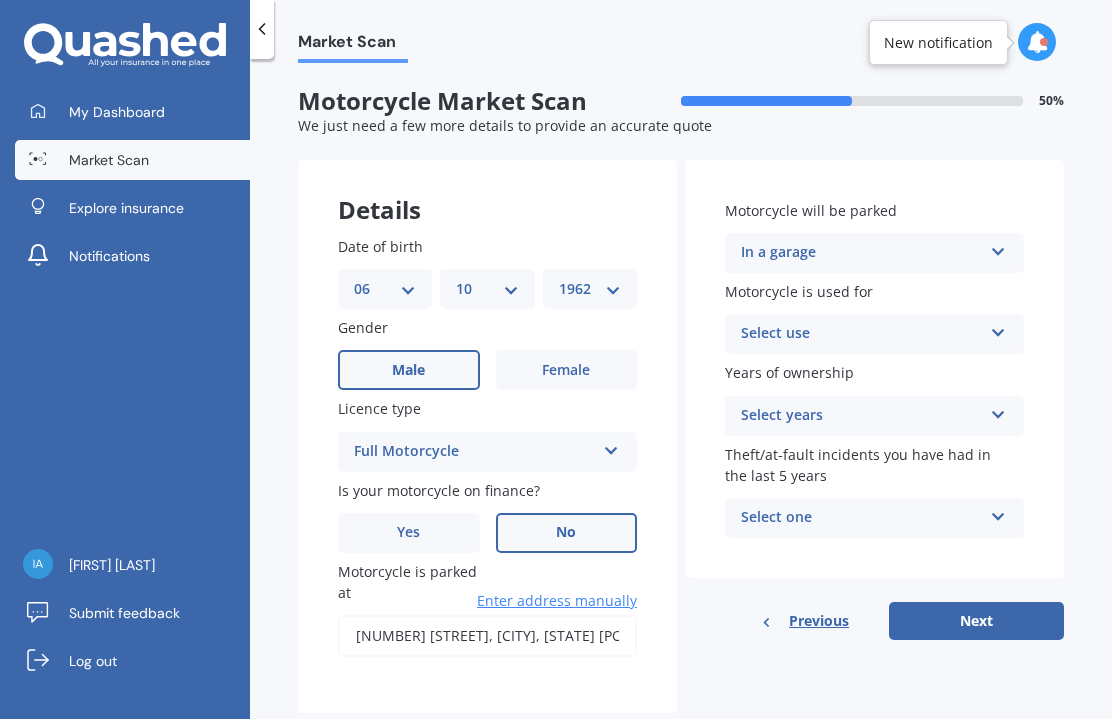 click at bounding box center [611, 448] 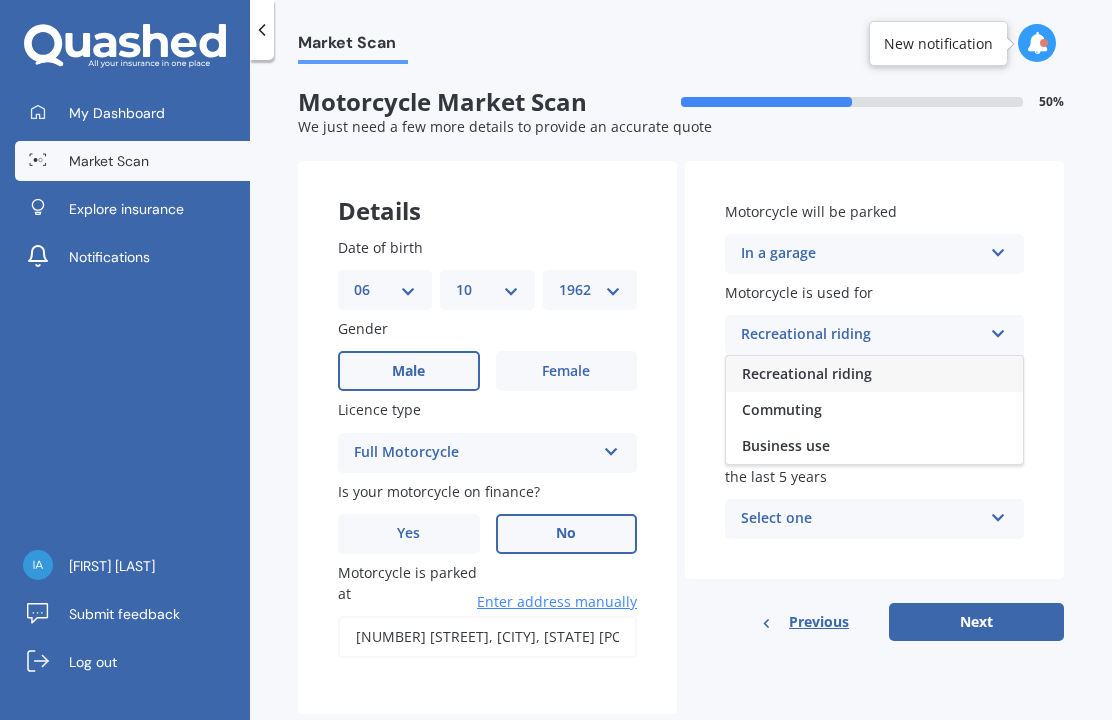 scroll, scrollTop: 48, scrollLeft: 0, axis: vertical 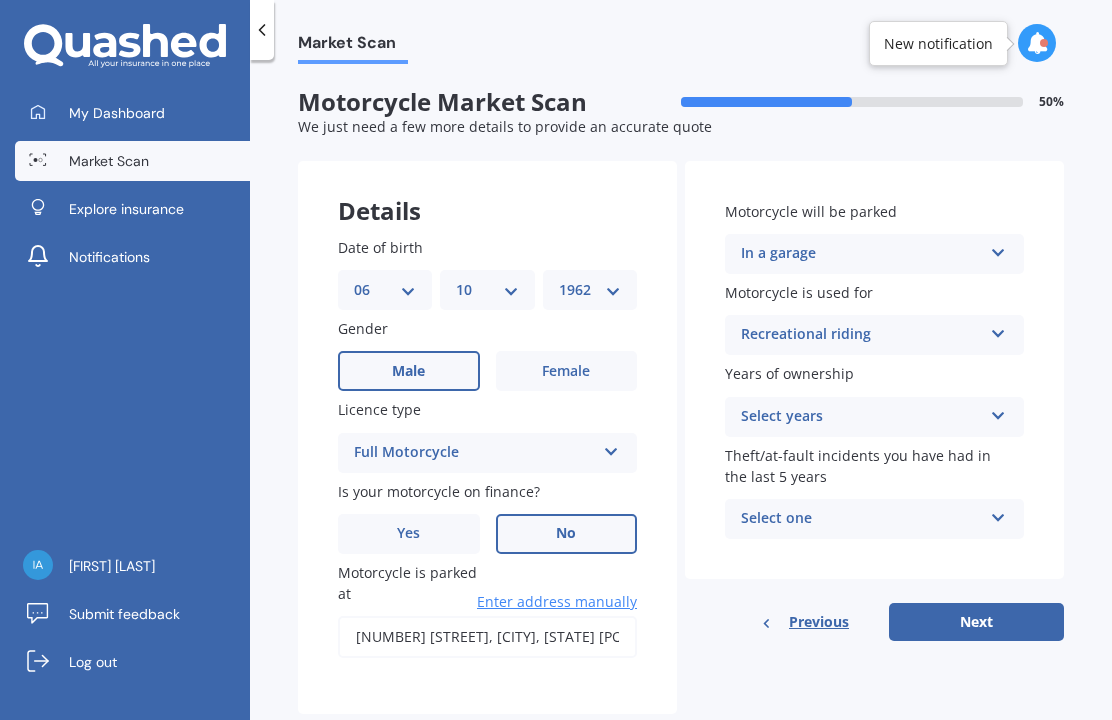 click at bounding box center [611, 448] 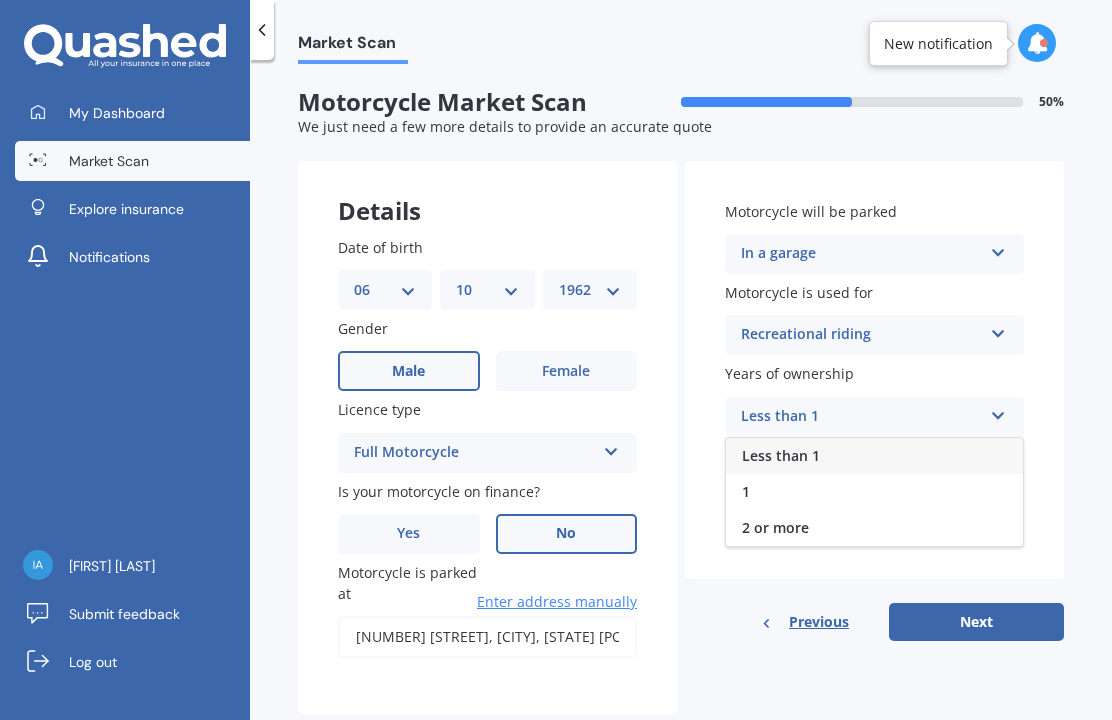 click on "2 or more" at bounding box center [781, 455] 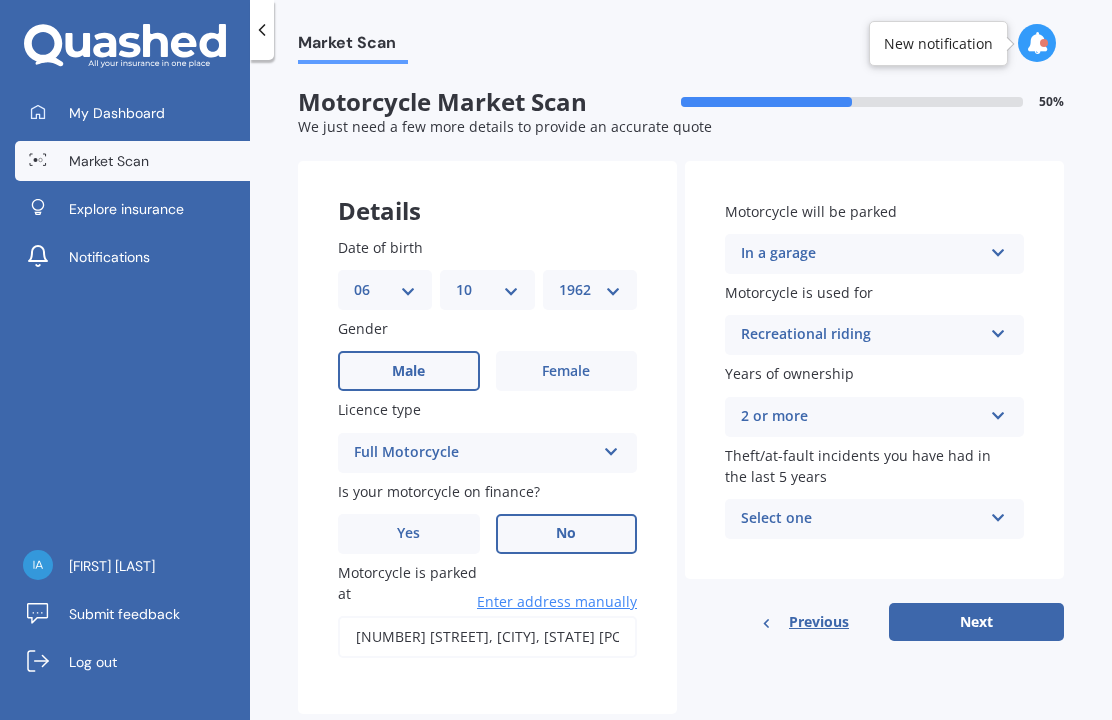 click at bounding box center [611, 448] 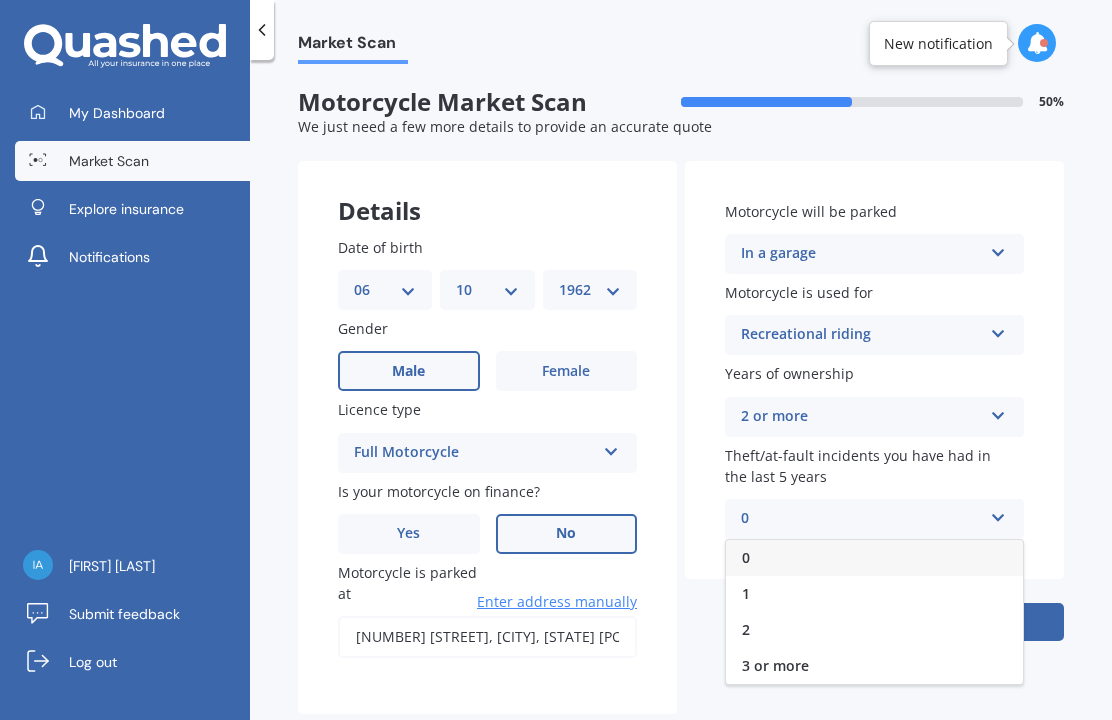 click on "0" at bounding box center (874, 558) 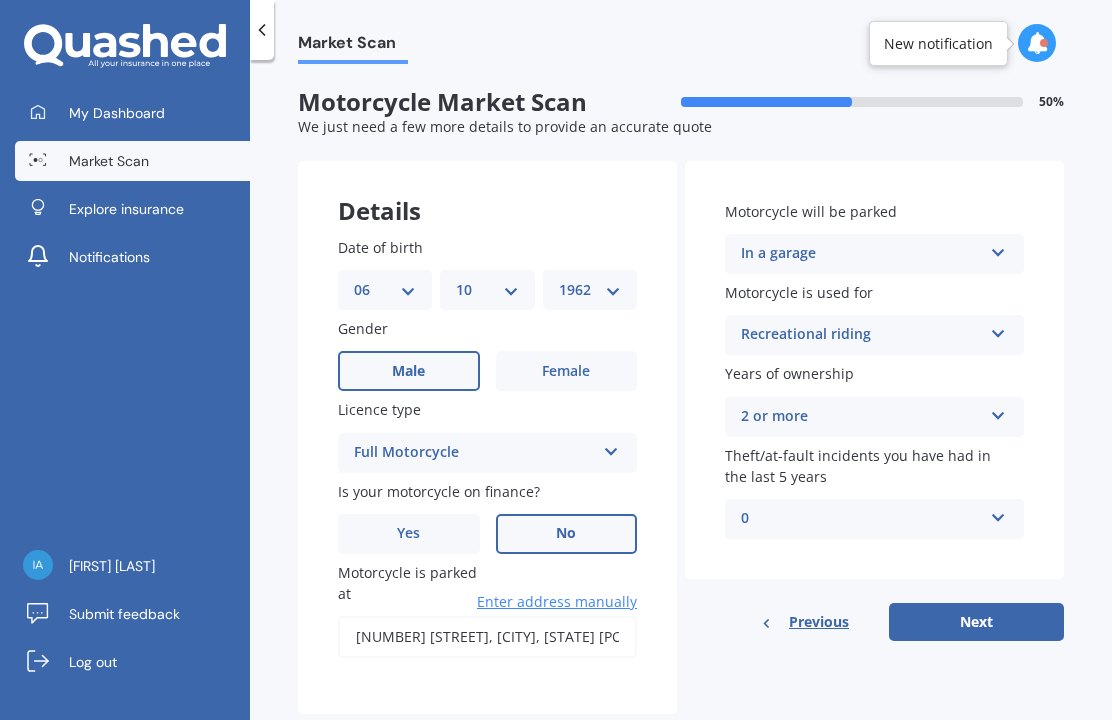 click on "Next" at bounding box center (976, 622) 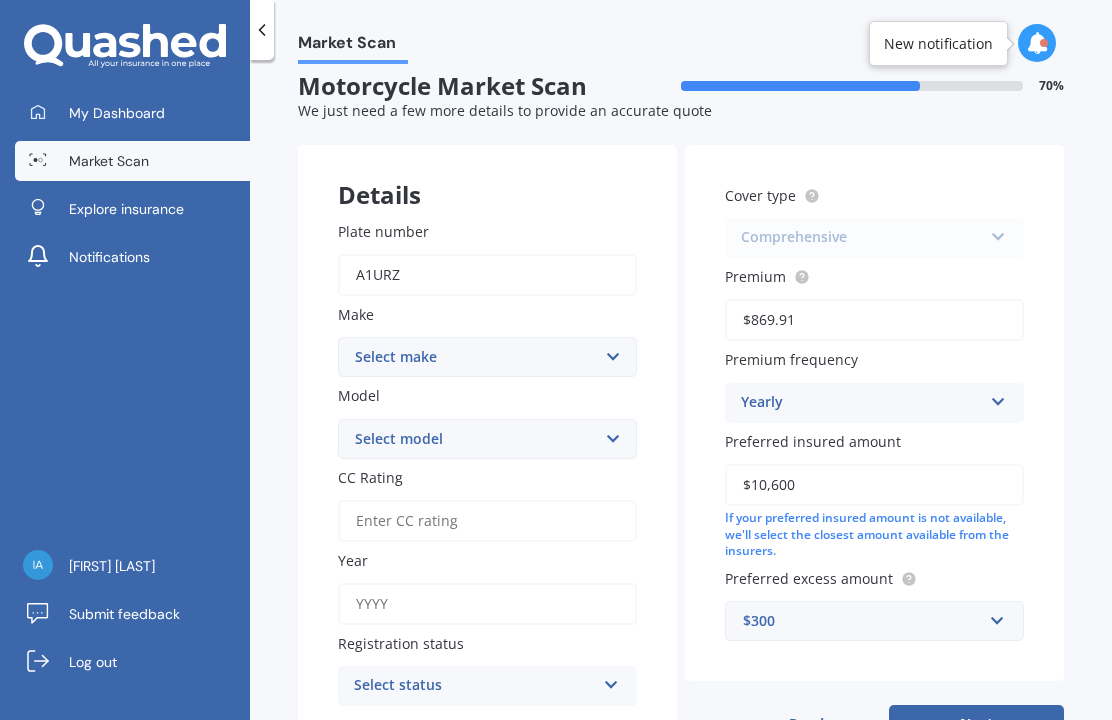 scroll, scrollTop: 14, scrollLeft: 0, axis: vertical 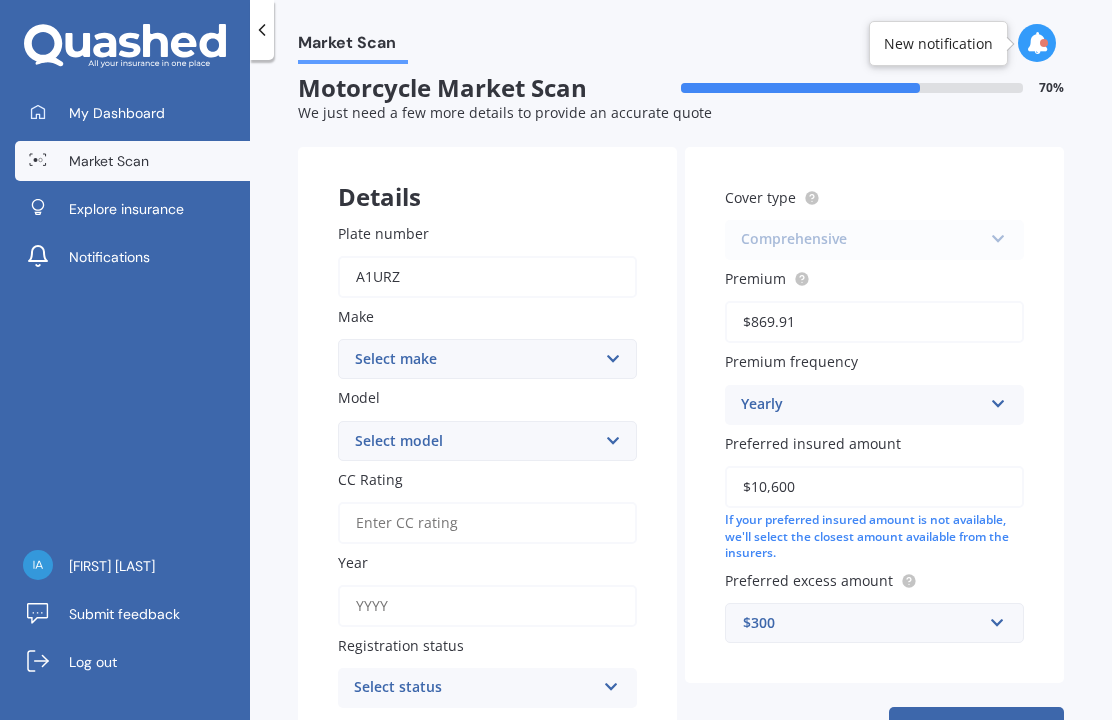click on "Select make Ace Adly Aeon AJP American Iron Horse Aprilia Arrow Baotian Benda Benelli Beta Big Bear Big Dog Bimota BMW BSA Buell Bug Cagiva Can-Am Capri CCM CF Moto CINECO CMG Cnell Confederate CPI Daelim Dnepr Ducati EBR Ego Energica Euro Euro Rider Fonzarelli Forza Frankenstein FTN MOTION Futong FX Garelli Gas Gas Gas Geely Giantco Gilera Hanway Haojue Harley Davidson Honda Honda-Montesa Horwin Husaberg Husqvarna Hyosung Indian Italjet Jawa Jmstar Johnny Pag Jonway Jotagas Kawasaki Keeway Kinetic KTM Kubota Kymco Lambretta Lifan Lintex LML LVVTA Megelli Meiduo Metrakit Moto Moto Guzzi Moto Morini Motofino Motus MV Agusta MV Augusta MZ Niu Norton Other Over Peugeot PGO Piaggio Pitster Pro Polaris Pro Street Regal Raptor Rewaco Royal Enfield Sachs Scomadi Scorpa SEVG Shenke Sherco Skyteam Solana STARK Surron Suzuki Swift SWM SYM Talaria Taotao TGB Thumpstar Thunder Mountain Titan TM TNT Torino Torrot Triton Triumph Turbho Ubco Ural Urban V Moto Vectrix Vertigo Vespa Victory Viper Voxan Yadea Yamaha Yiben Zero" at bounding box center [487, 359] 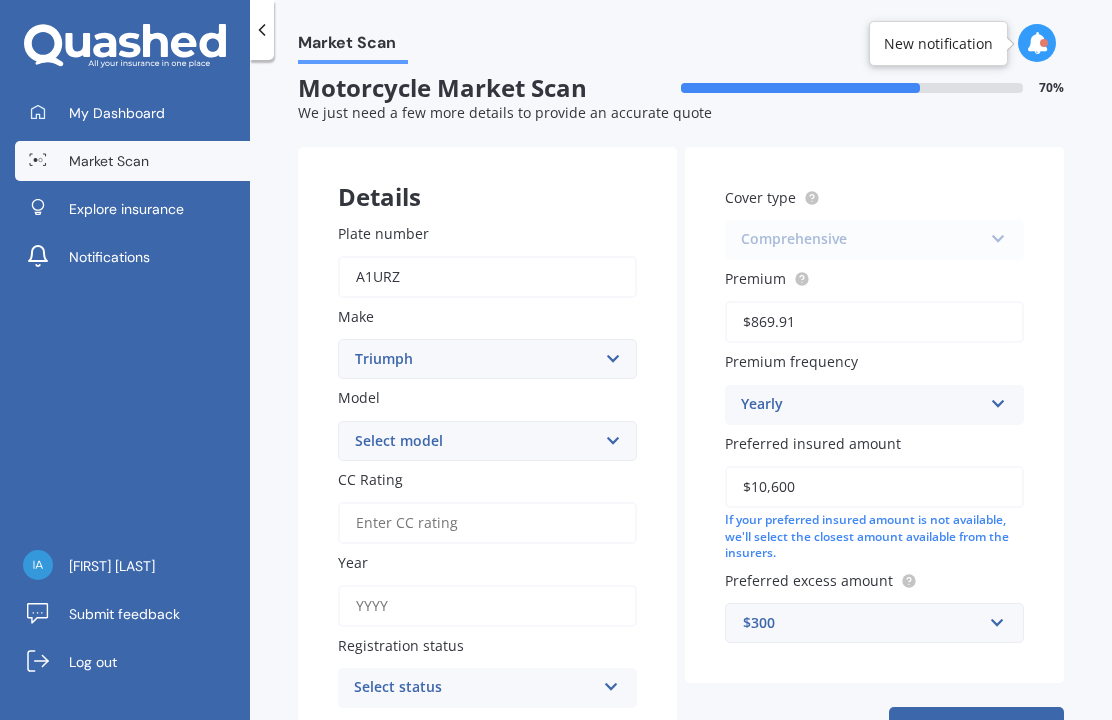 click on "Select model 955i Adventurer America America LT Bonneville Bonneville America Bonneville America LT Bonneville Bobber Bonneville Bobber TFC Bonneville Newchurch Bonneville T100 Bonneville T120 Bonneville T214 Daytona Daytona Moto2 Daytona R Daytona SE Legend Rocket 3 GT Rocket 3 R Rocket 3 TFC Rocket III Rocket III Classic Rocket III Roadster Rocket III Touring Rocket X Scrambler Scrambler Bond Edition Scrambler Steve McQueen Scrambler XC Scrambler XE Speed 400 Speed Four Speed Triple Speed Triple R Speed Triple RR Speed Triple RR Speed Triple RS Speed Triple S Speed Triple SE Speed Twin Speedmaster Sprint 900V Sprint GT Sprint RS Sprint ST Street Cup Street Scrambler Street Triple Street Triple R Street Triple RS Street Triple Rx Street Triple S Street Twin Thruxton Thruxton R Thruxton RS Thruxton TFC Thunderbird Thunderbird Commander Thunderbird LT Thunderbird Sport Thunderbird Storm Tiger 1050 Tiger 1050 Sport Tiger 1200 GT Explorer Tiger 1200 GT Pro Tiger 1200 Rally Pro Tiger 1200 XCA Tiger 1200 XCX" at bounding box center (487, 441) 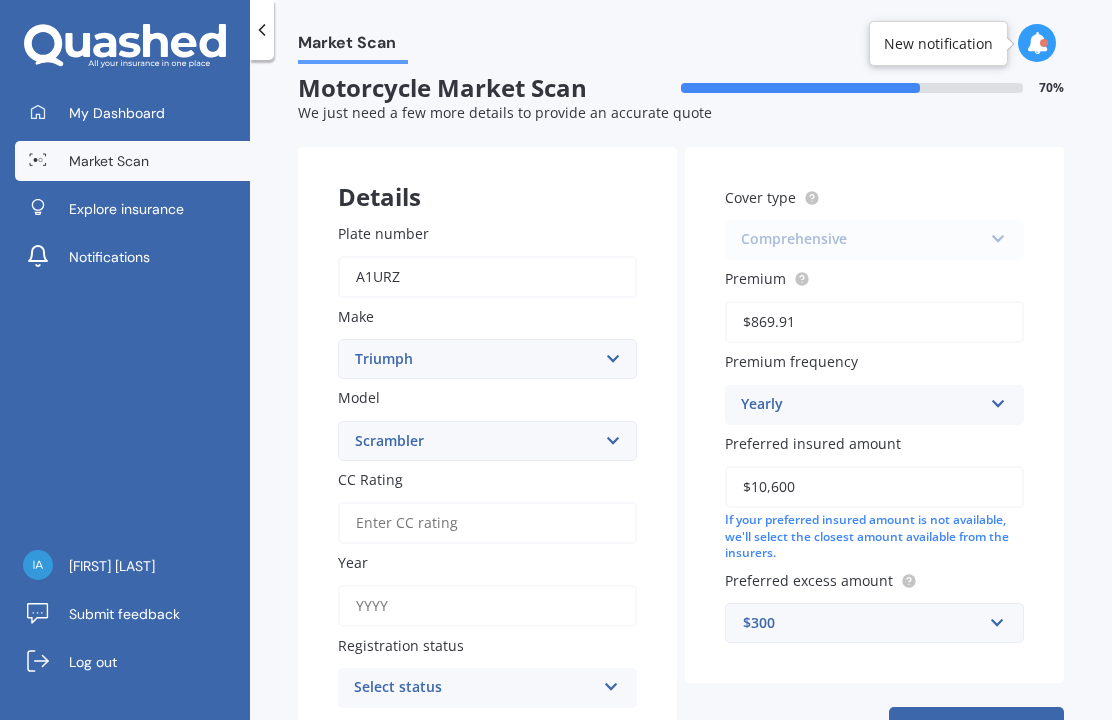 click on "CC Rating" at bounding box center [487, 523] 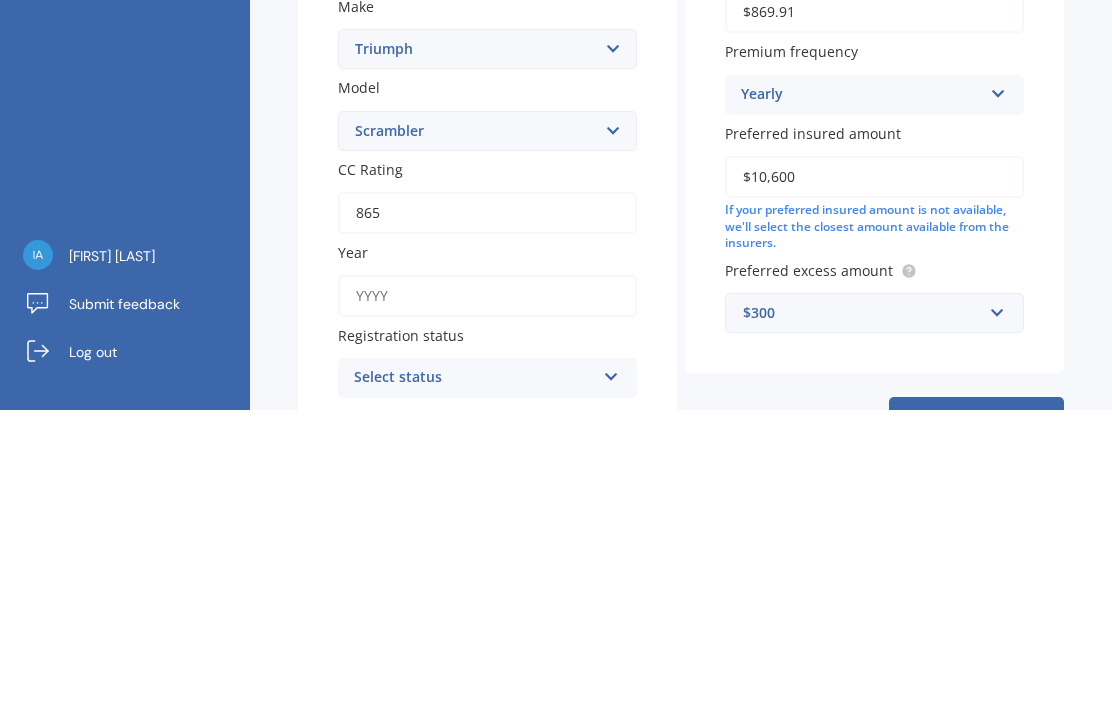 type on "865" 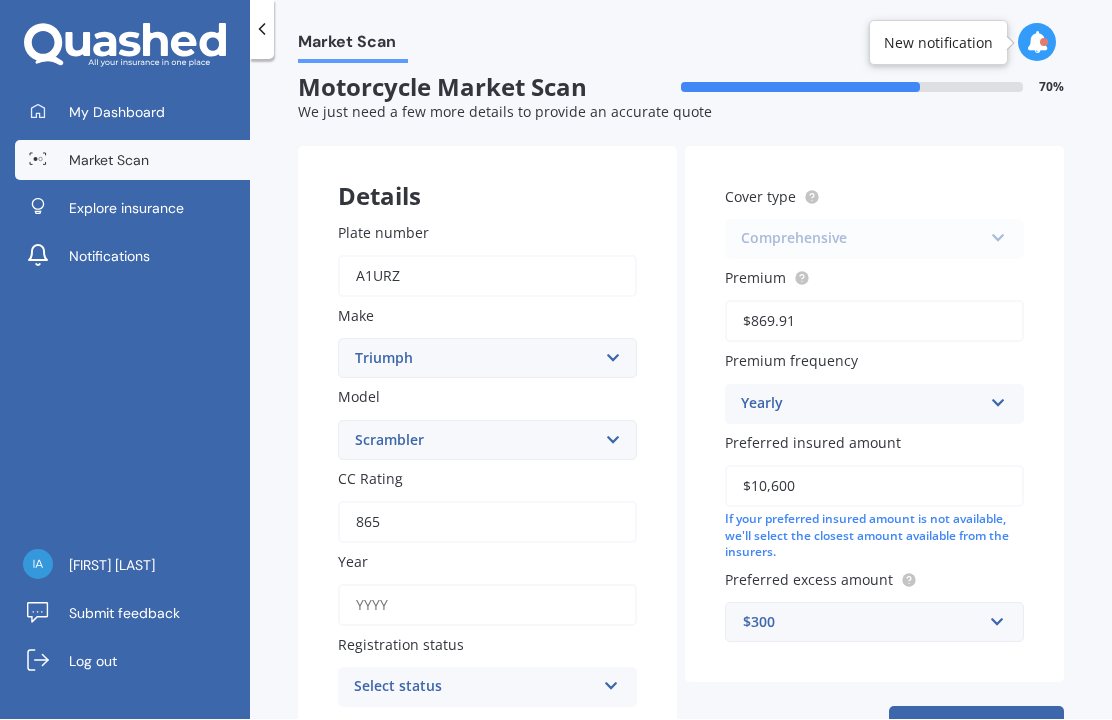 click on "Year" at bounding box center [487, 606] 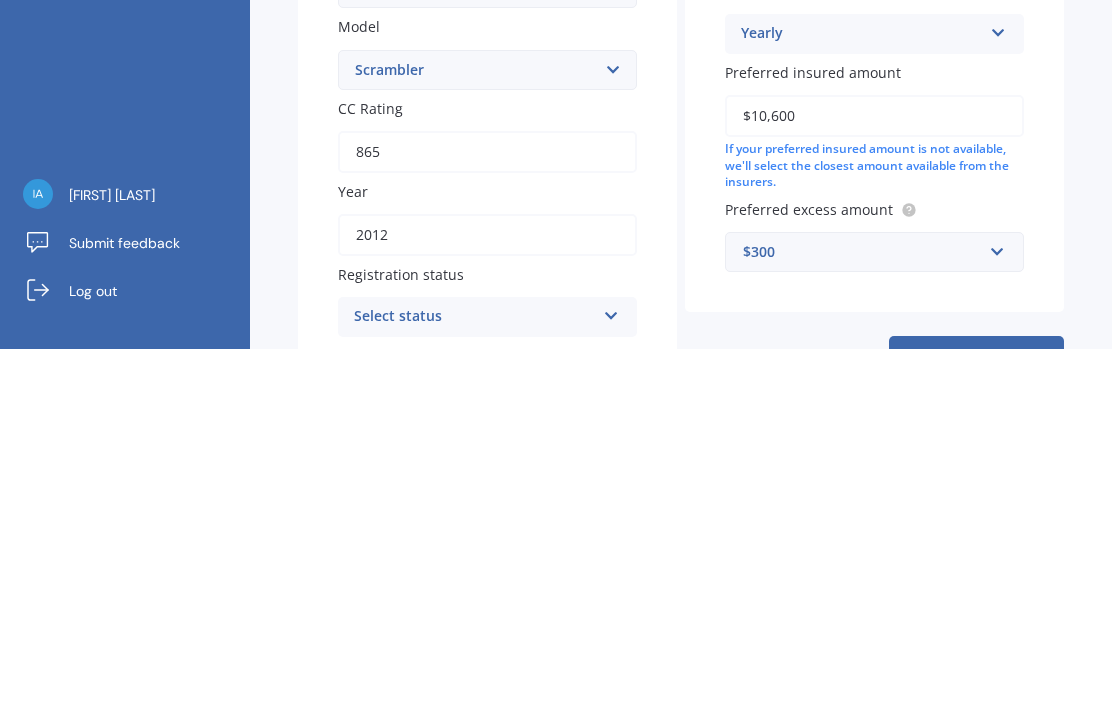 type on "2012" 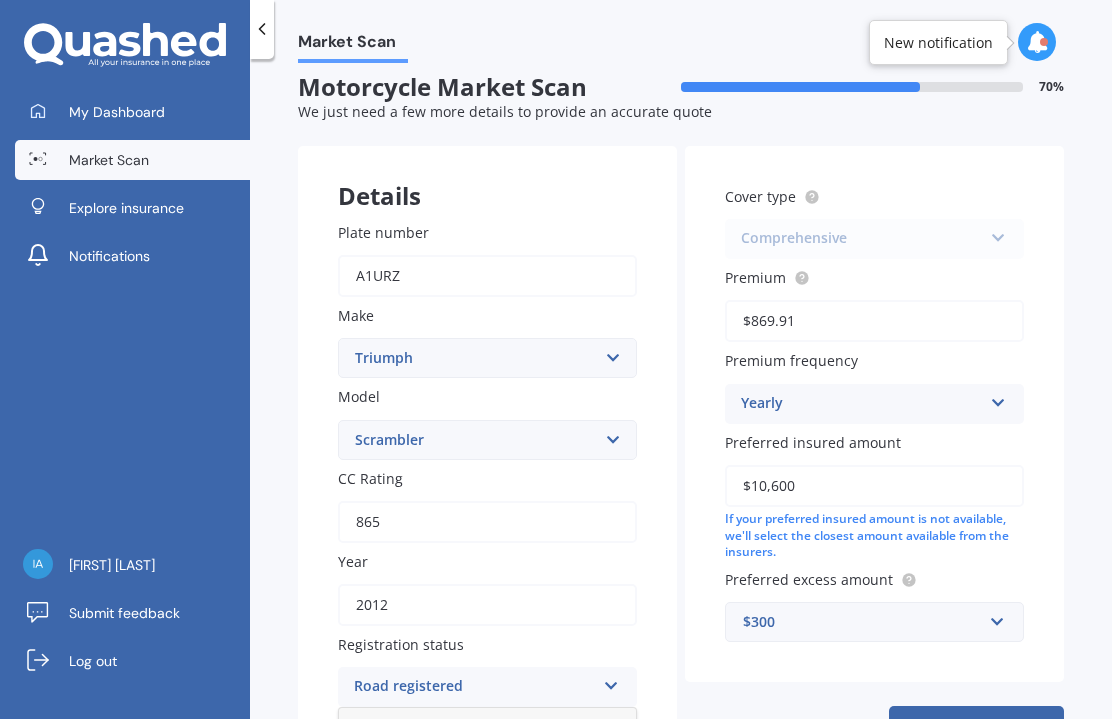 click on "Road registered" at bounding box center [487, 727] 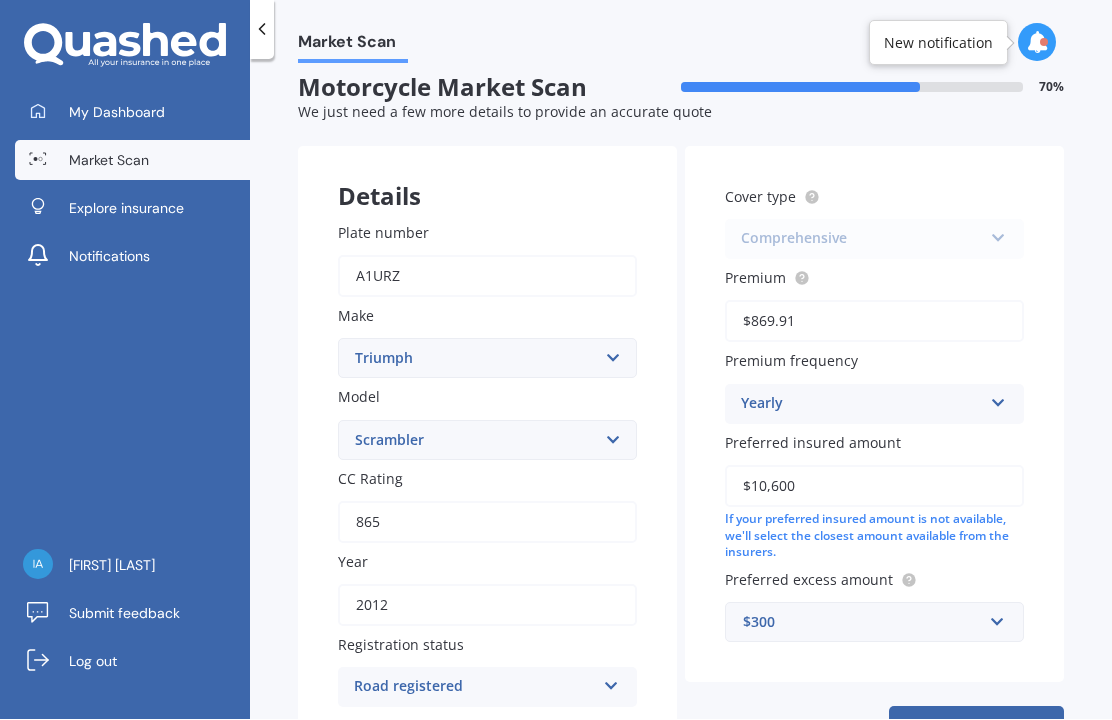 scroll, scrollTop: 69, scrollLeft: 0, axis: vertical 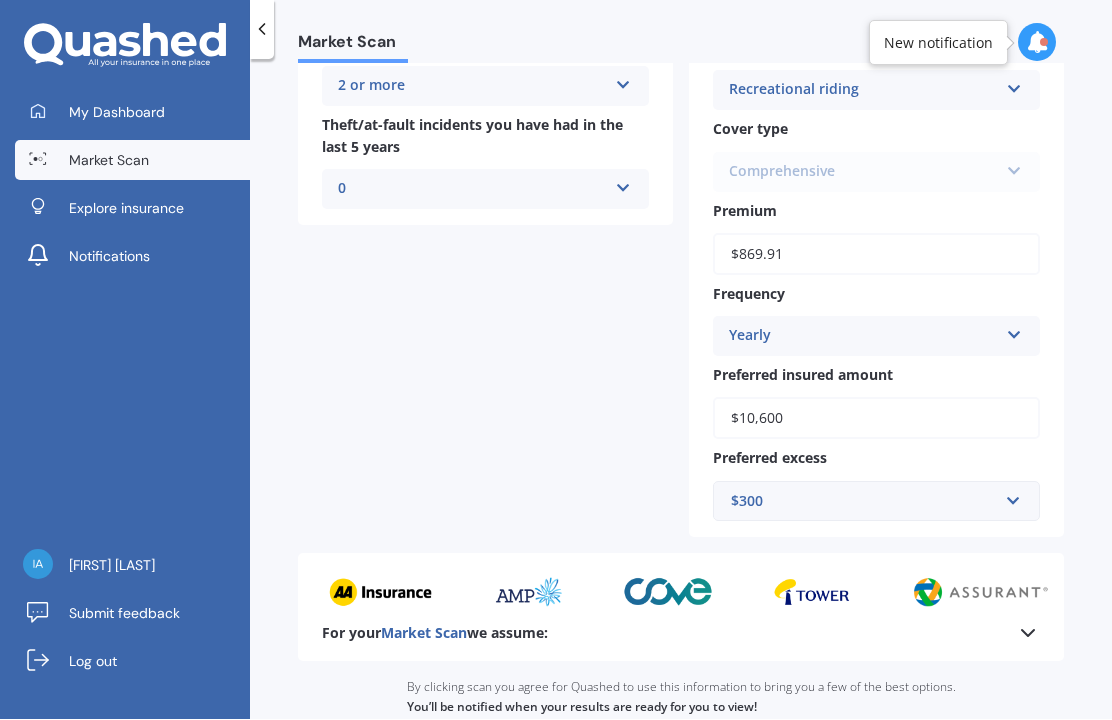 click on "Continue to scan" at bounding box center [681, 753] 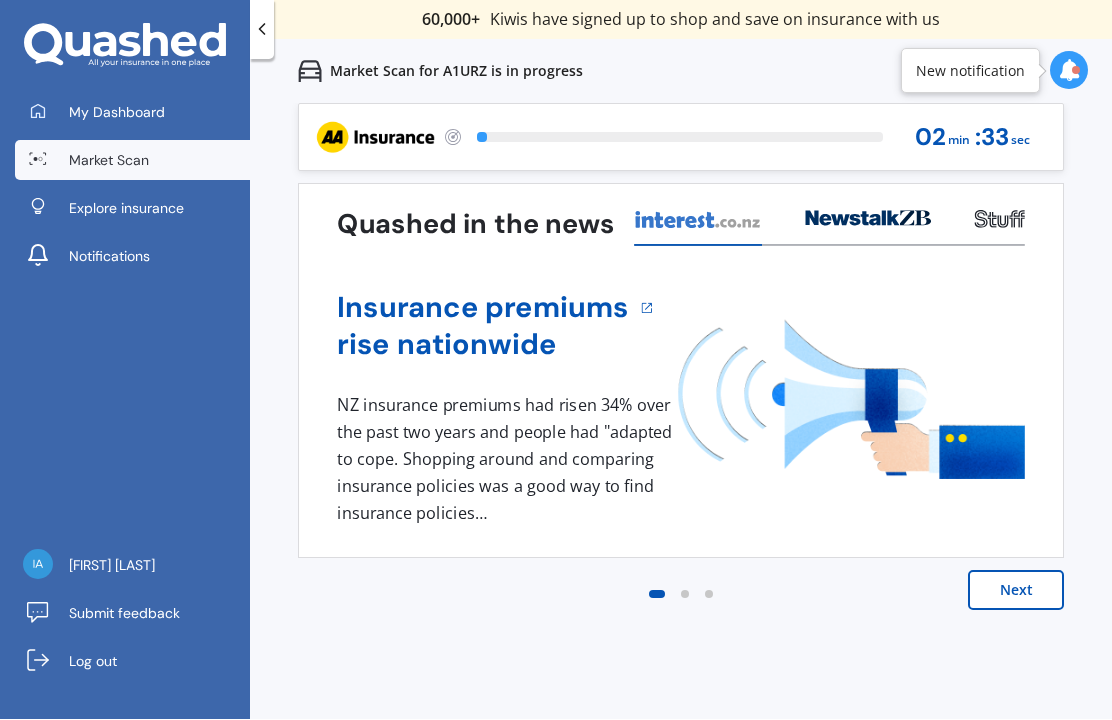 scroll, scrollTop: 0, scrollLeft: 0, axis: both 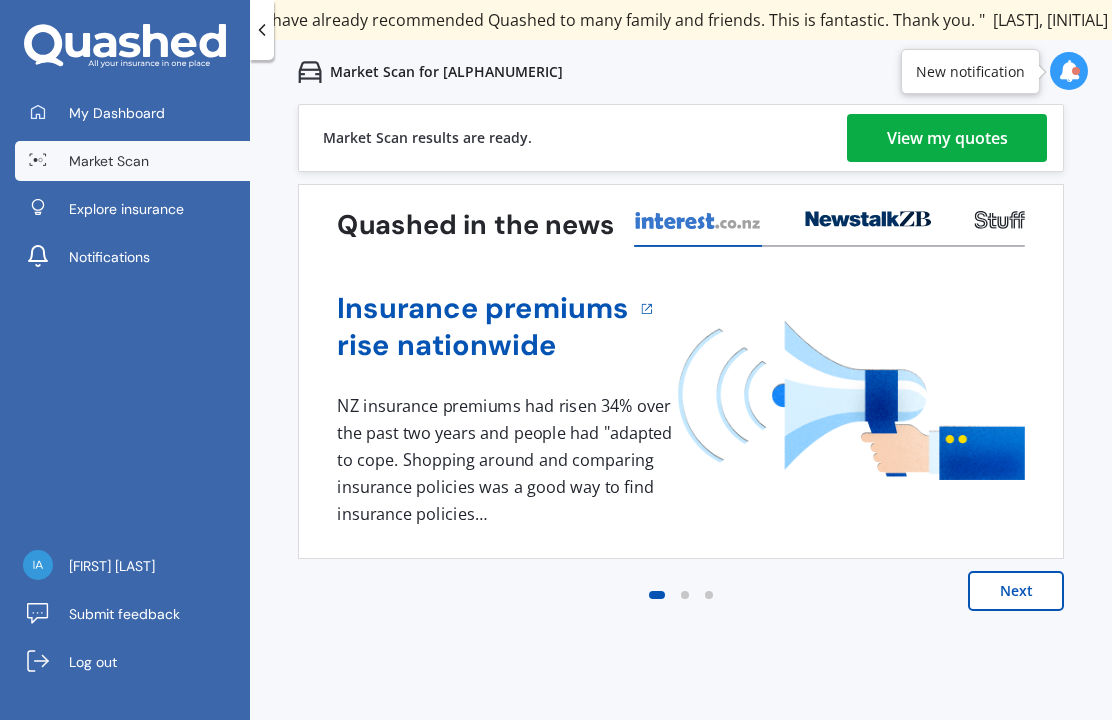 click on "View my quotes" at bounding box center (947, 138) 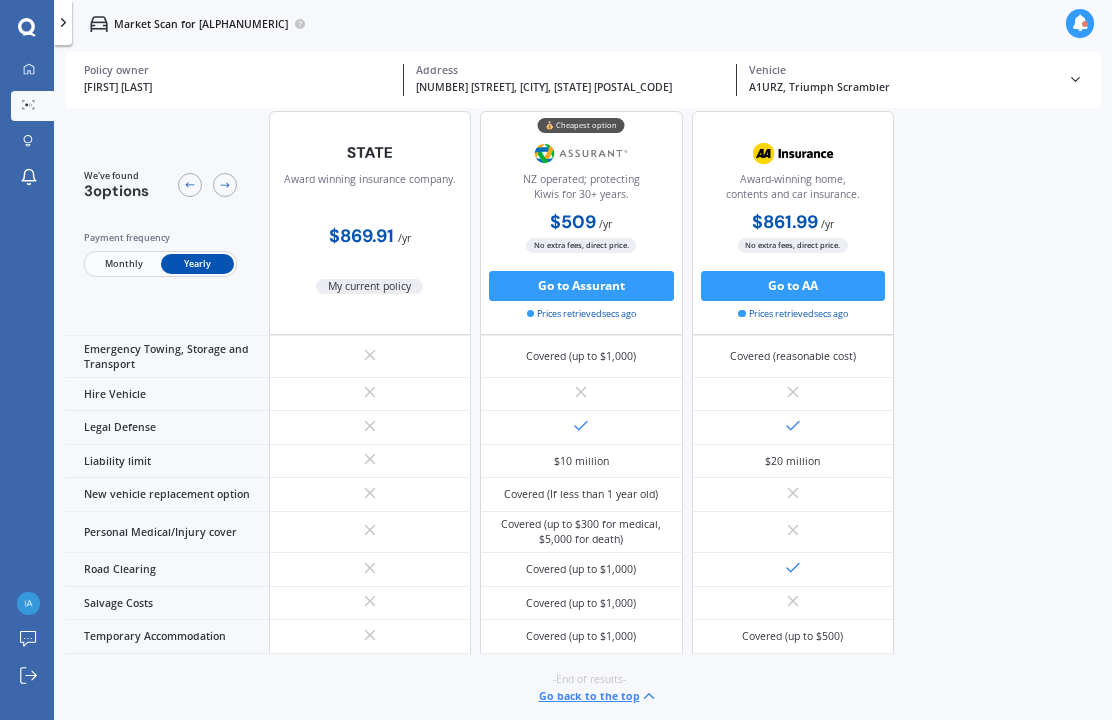 scroll, scrollTop: 956, scrollLeft: 0, axis: vertical 